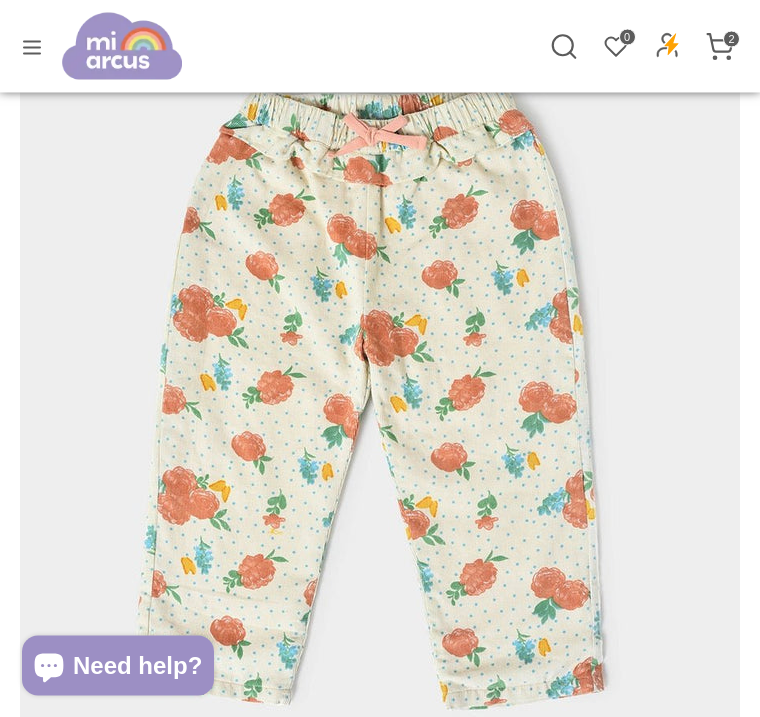 scroll, scrollTop: 319, scrollLeft: 0, axis: vertical 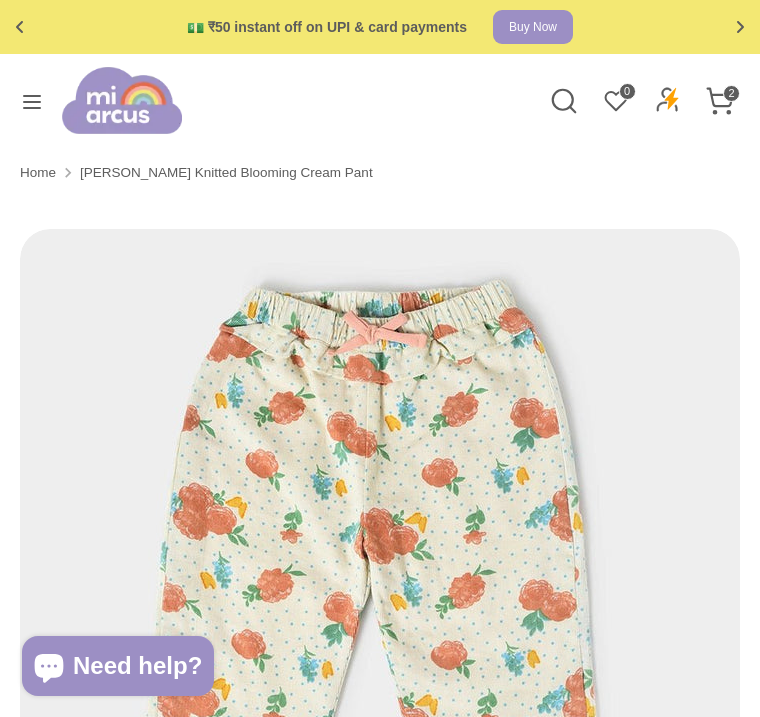 click at bounding box center (720, 95) 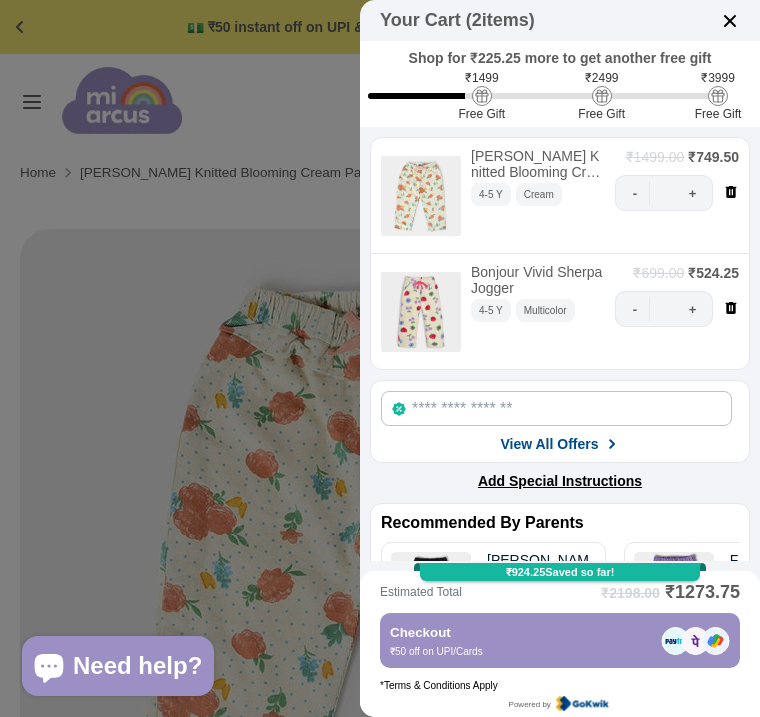 click at bounding box center [380, 358] 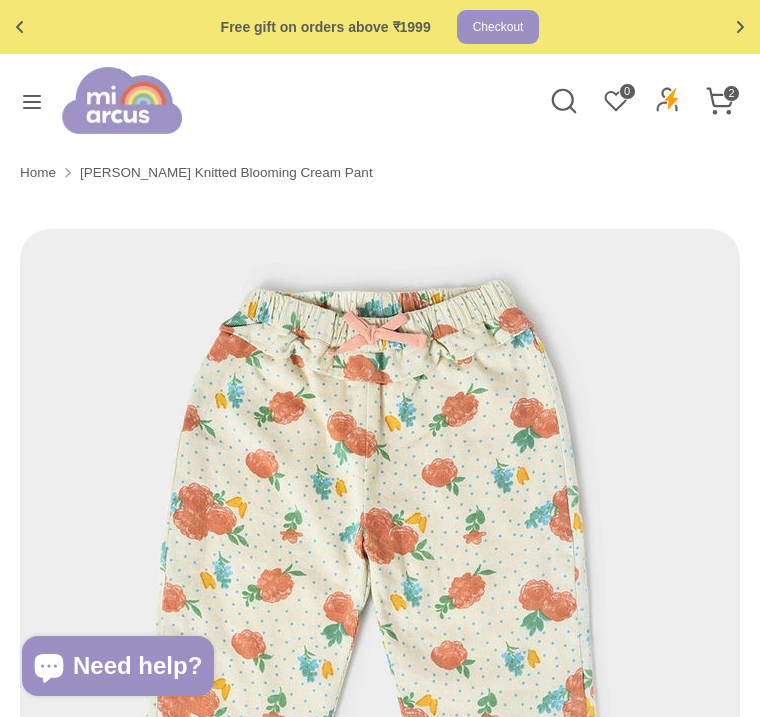 click 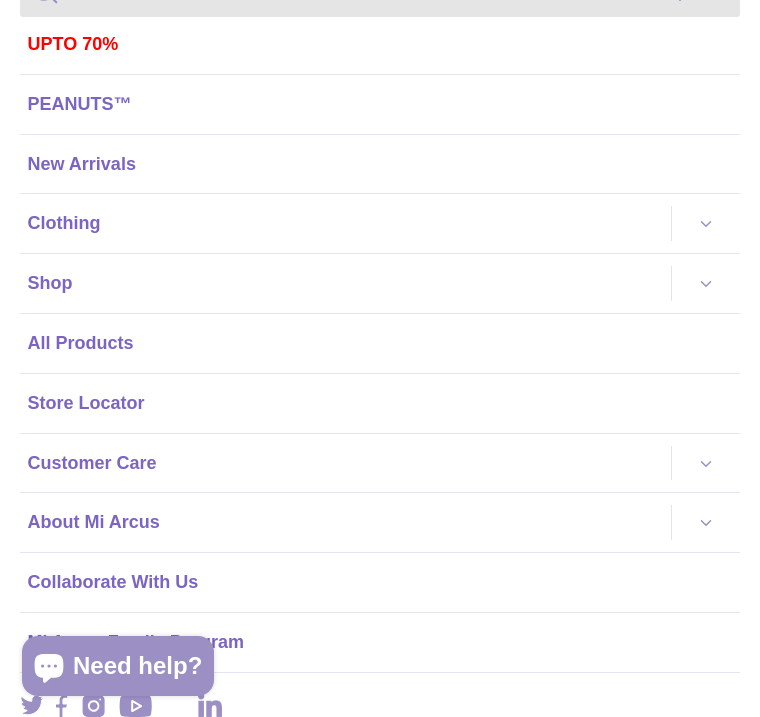 scroll, scrollTop: 114, scrollLeft: 0, axis: vertical 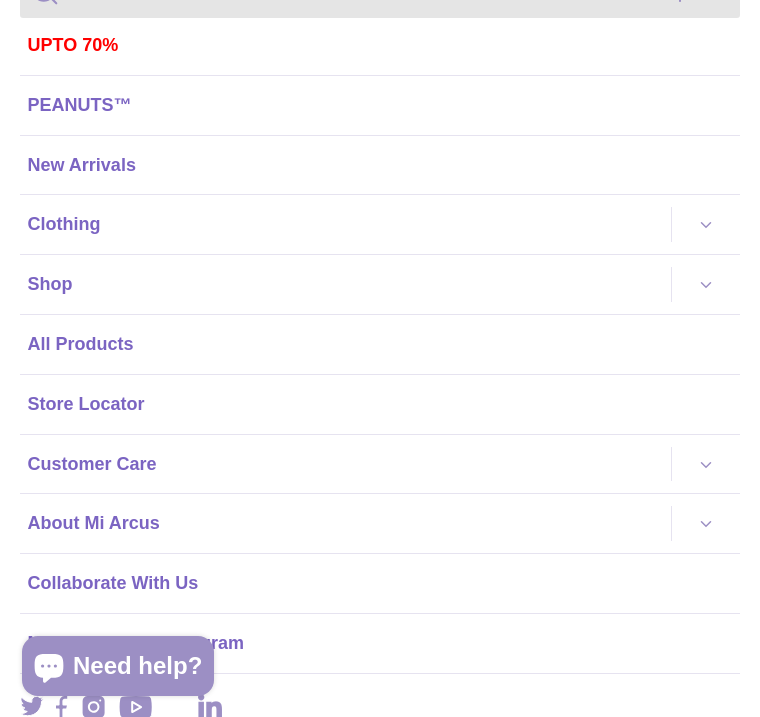 click on "All Products" at bounding box center [380, 344] 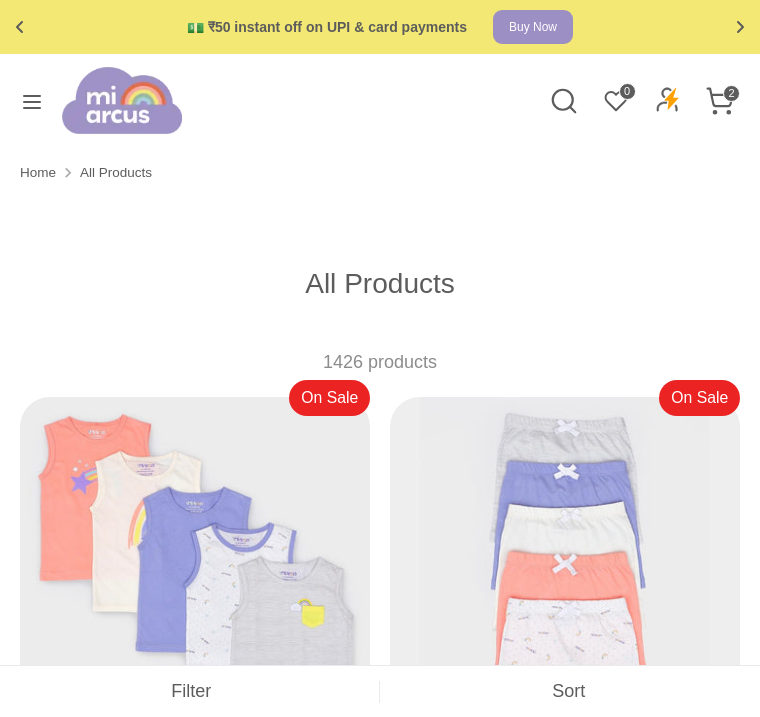 scroll, scrollTop: 0, scrollLeft: 0, axis: both 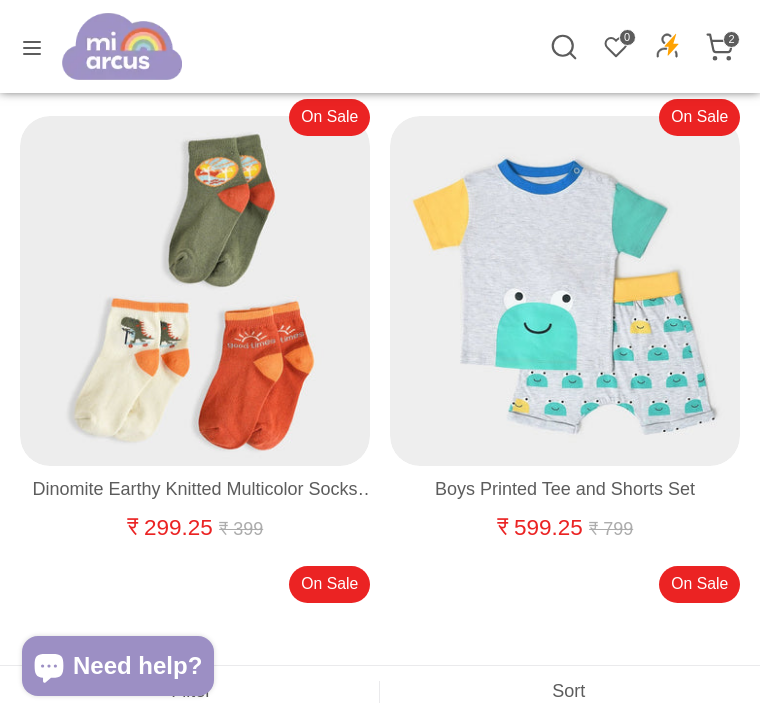 click at bounding box center [196, 292] 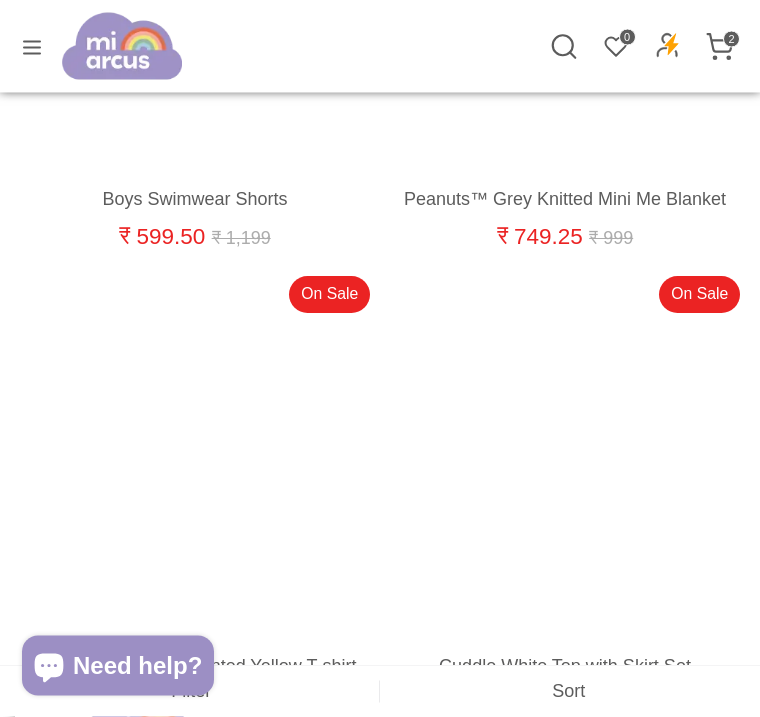 scroll, scrollTop: 30430, scrollLeft: 0, axis: vertical 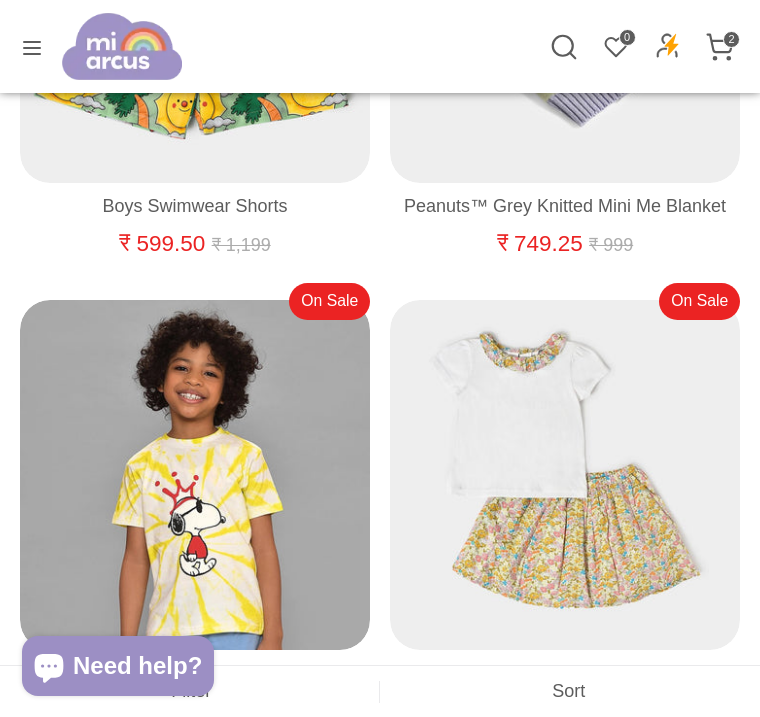 click at bounding box center (566, 476) 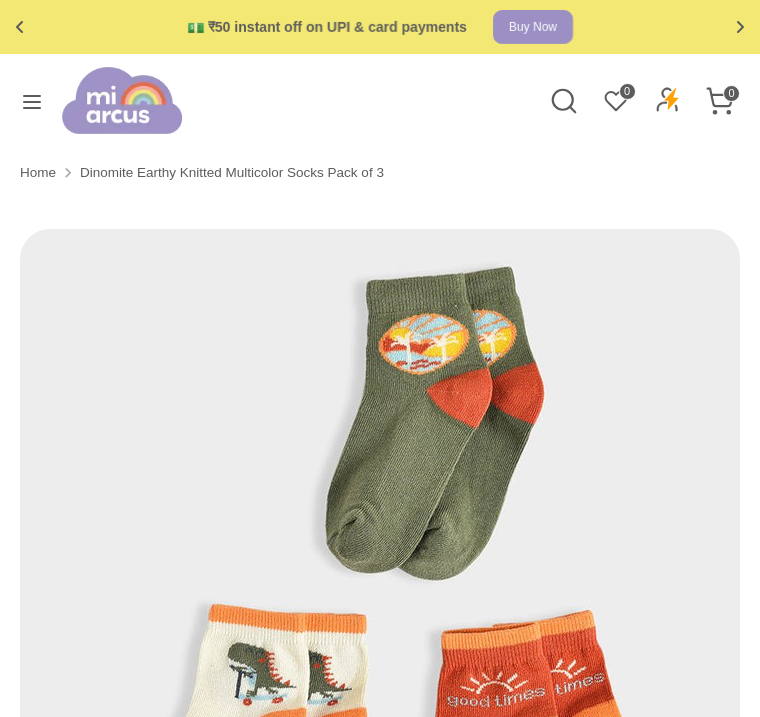 scroll, scrollTop: 0, scrollLeft: 0, axis: both 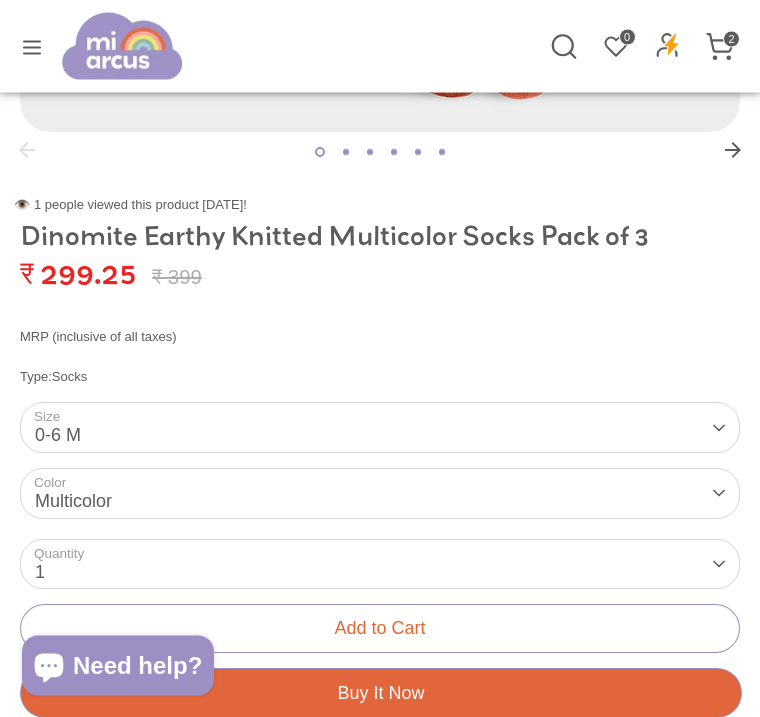 click on "Size 0-6 M
0-6 M
6-12 M
12-24 M
2-4 Y
4-5 Y
5-6 Y" at bounding box center [380, 428] 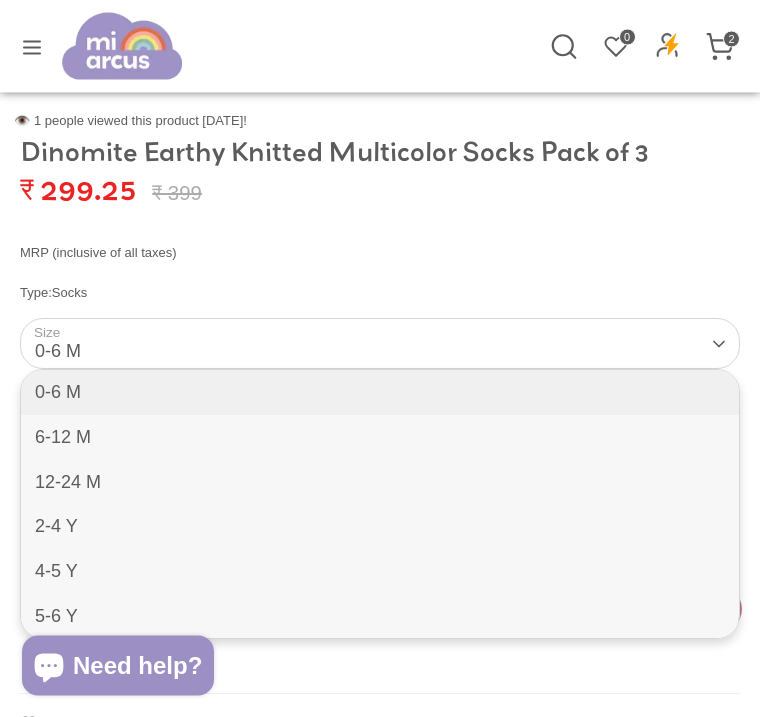 scroll, scrollTop: 896, scrollLeft: 0, axis: vertical 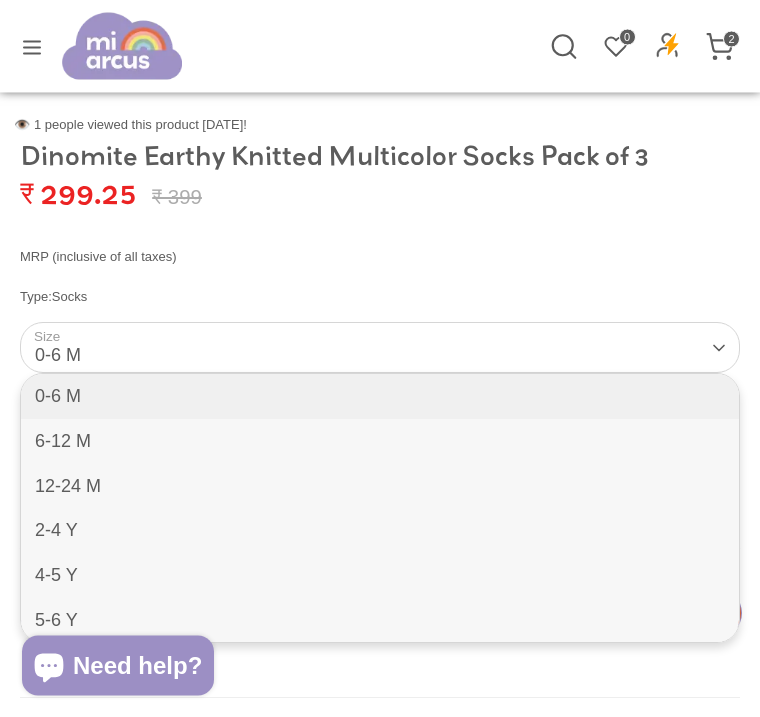 click on "5-6 Y" at bounding box center (380, 621) 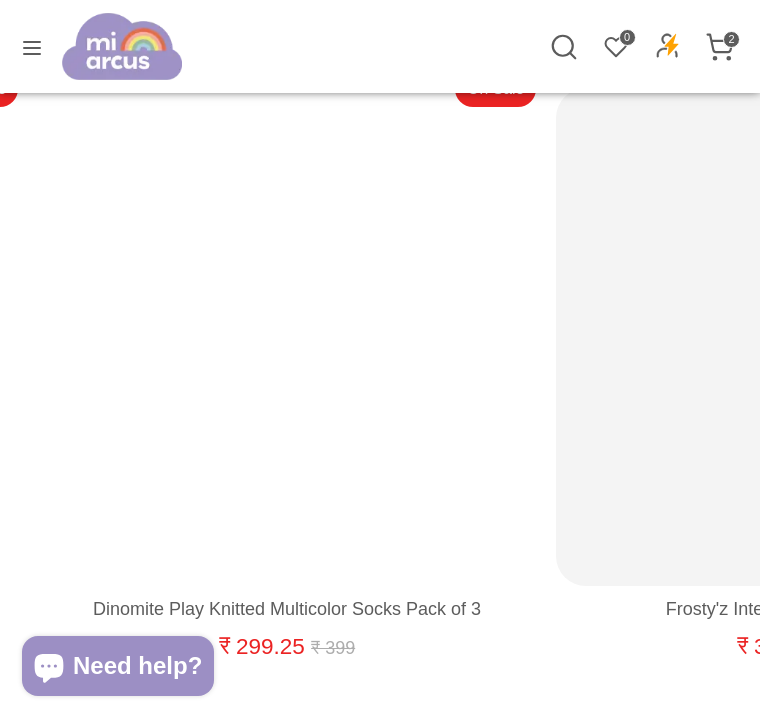 scroll, scrollTop: 2201, scrollLeft: 0, axis: vertical 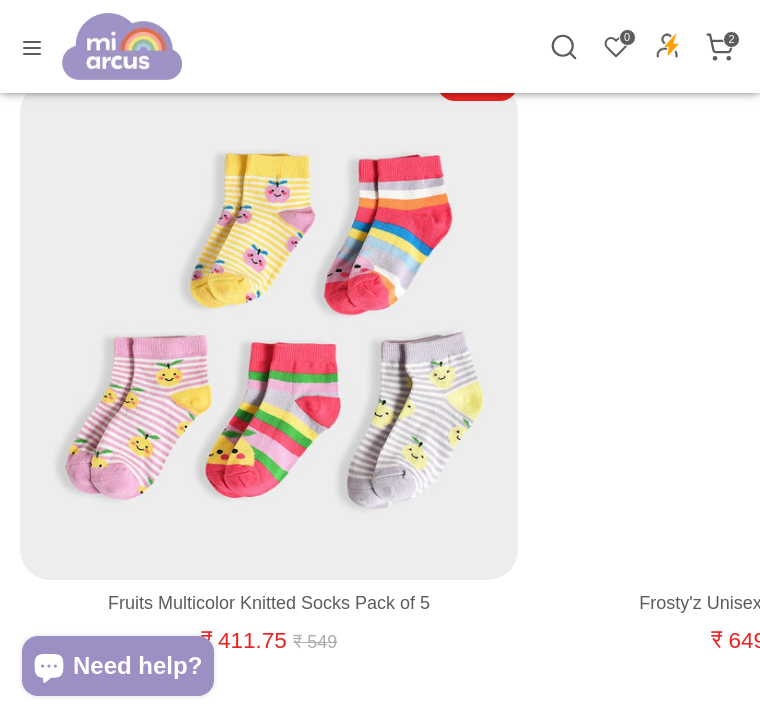 click at bounding box center (270, 332) 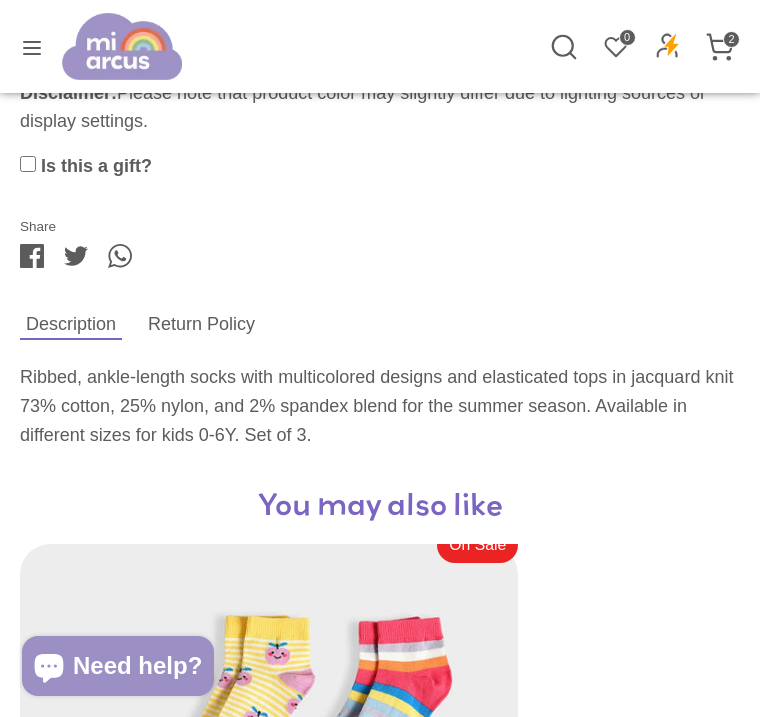 scroll, scrollTop: 1728, scrollLeft: 0, axis: vertical 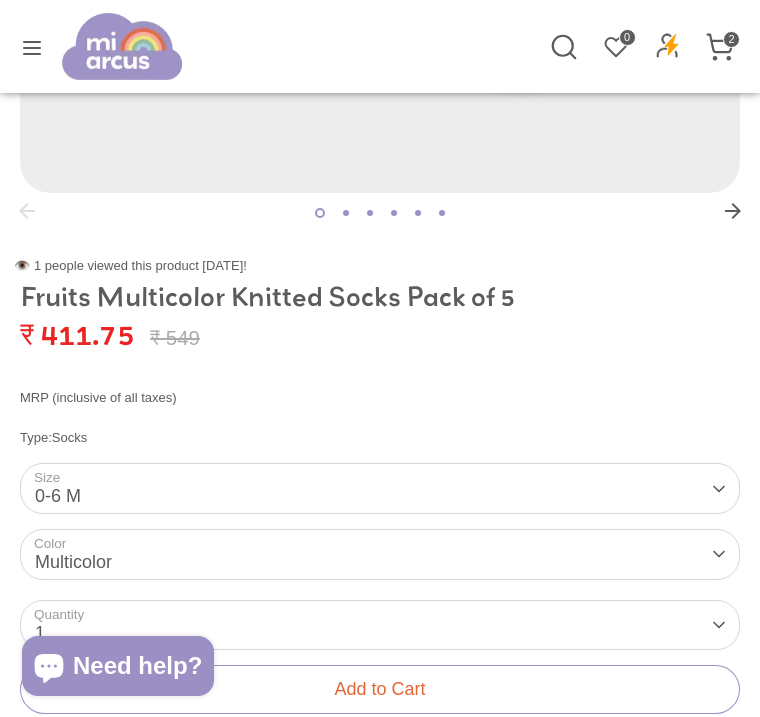 click on "Size 0-6 M
0-6 M
6-12 M
12-24 M
2-4 Y
4-5 Y
5-6 Y" at bounding box center [380, 488] 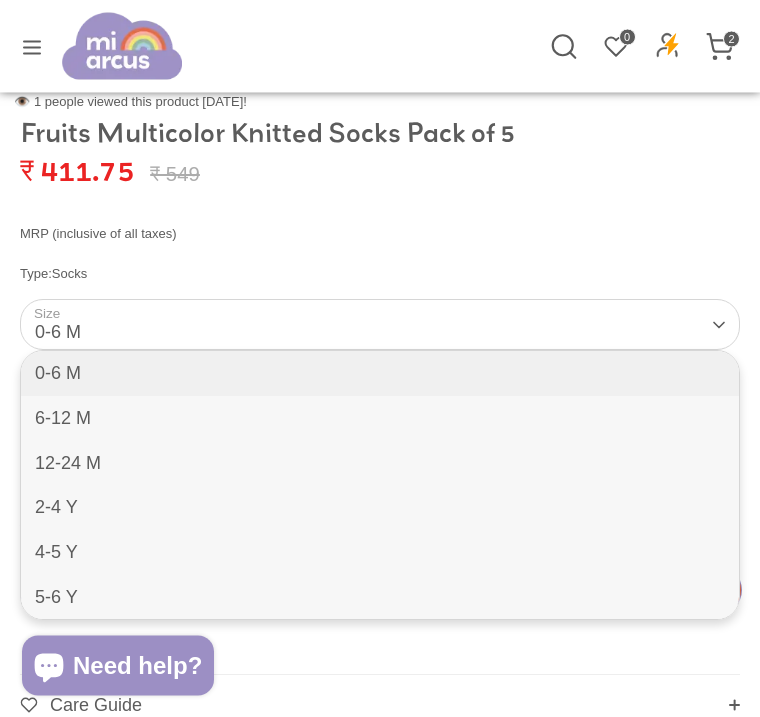scroll, scrollTop: 920, scrollLeft: 0, axis: vertical 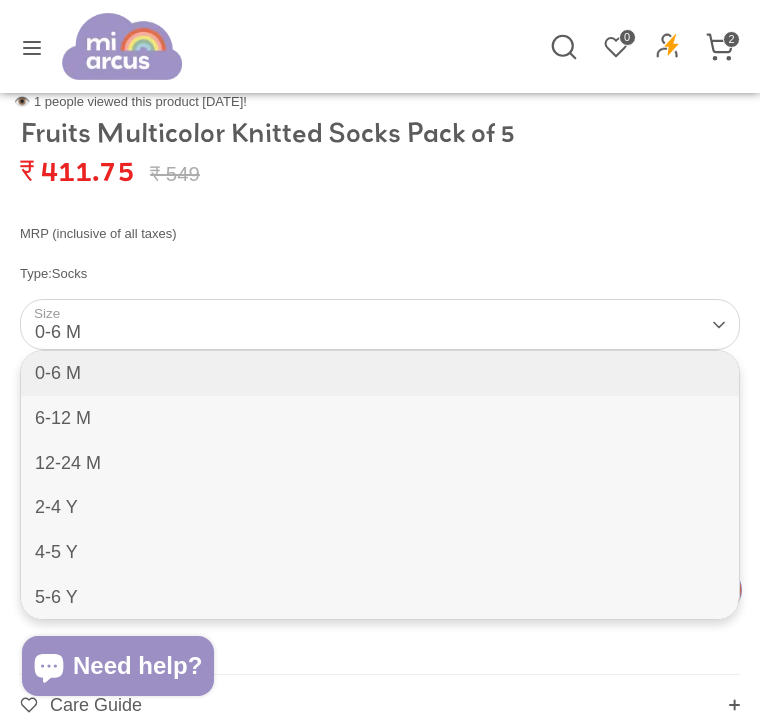 click on "5-6 Y" at bounding box center (380, 597) 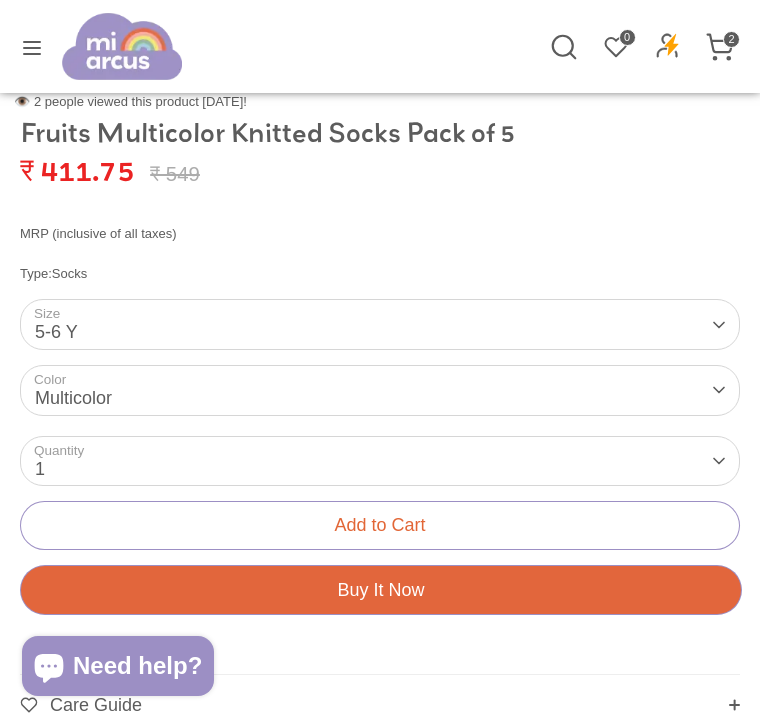 click on "Add to Cart" at bounding box center (379, 525) 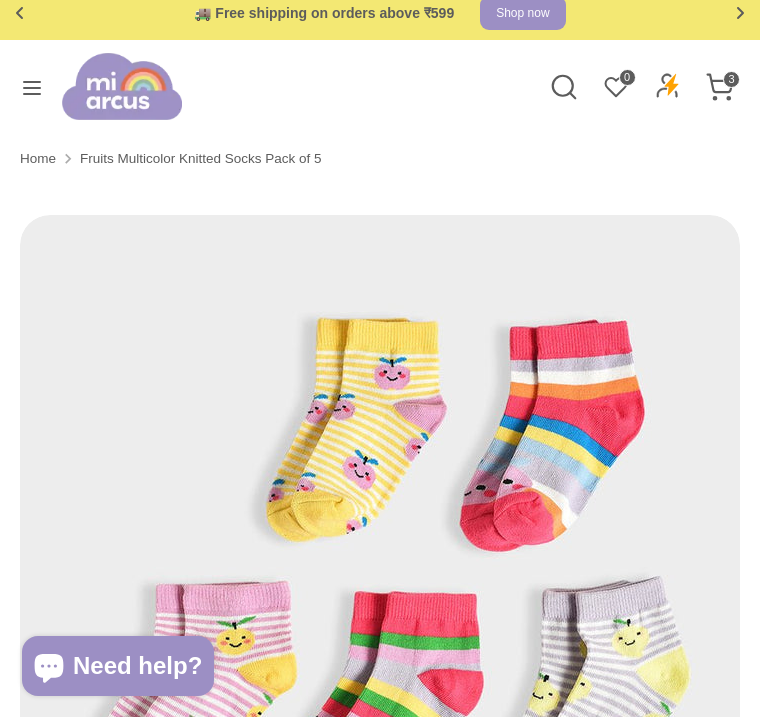 scroll, scrollTop: 5, scrollLeft: 0, axis: vertical 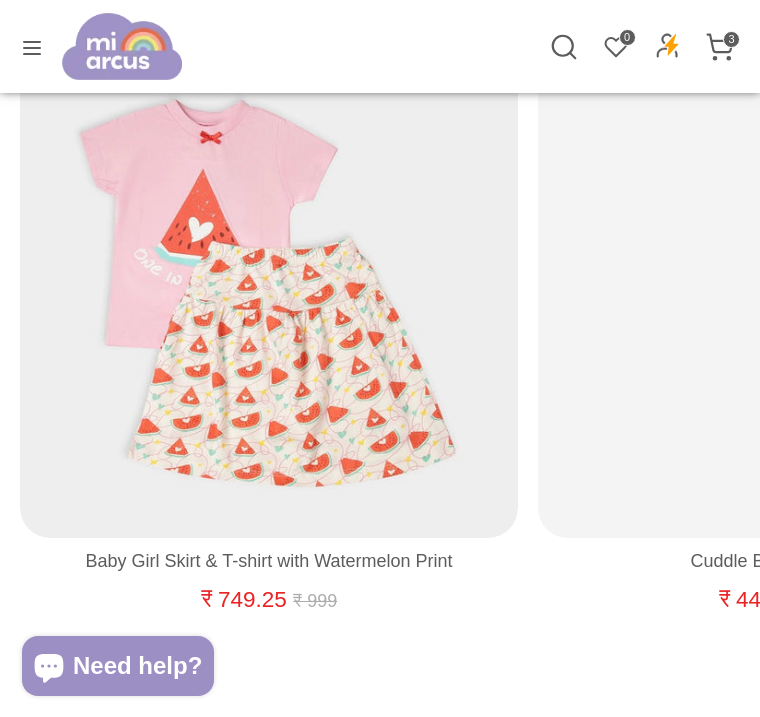click at bounding box center (788, 290) 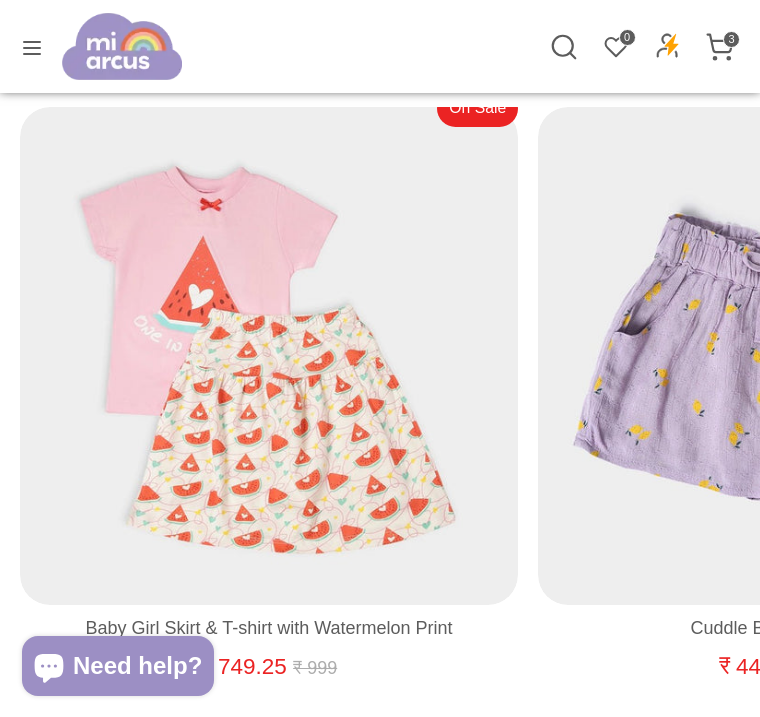 scroll, scrollTop: 2244, scrollLeft: 0, axis: vertical 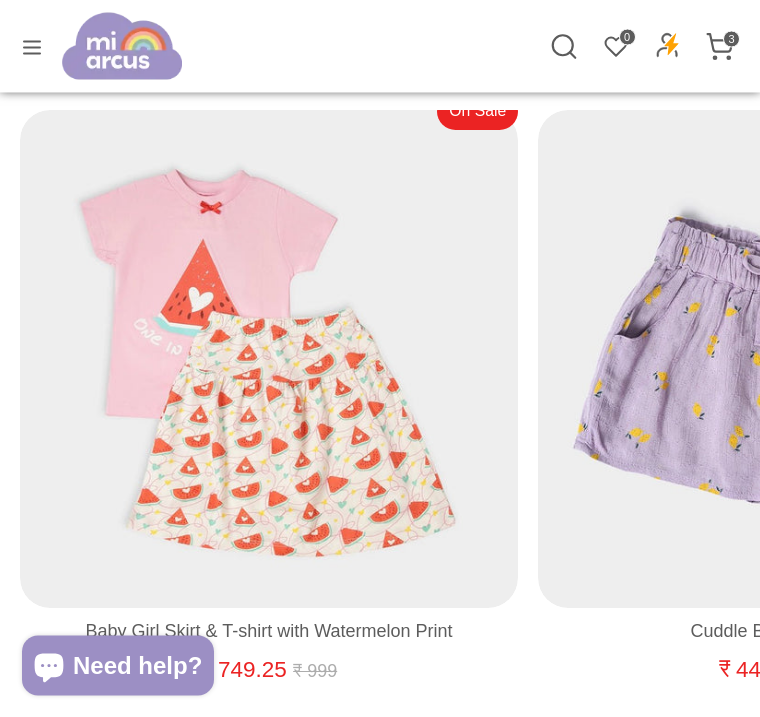 click at bounding box center [270, 361] 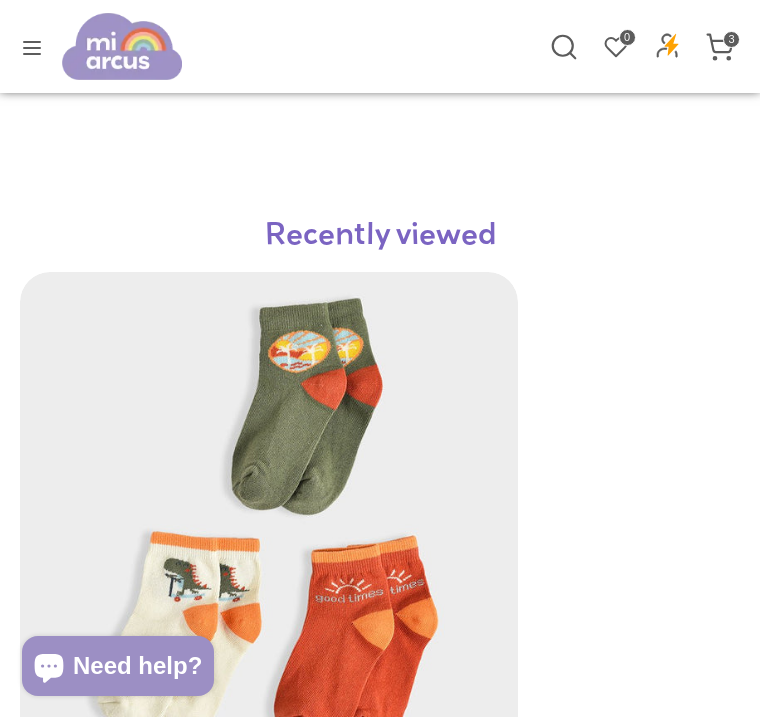 scroll, scrollTop: 2921, scrollLeft: 0, axis: vertical 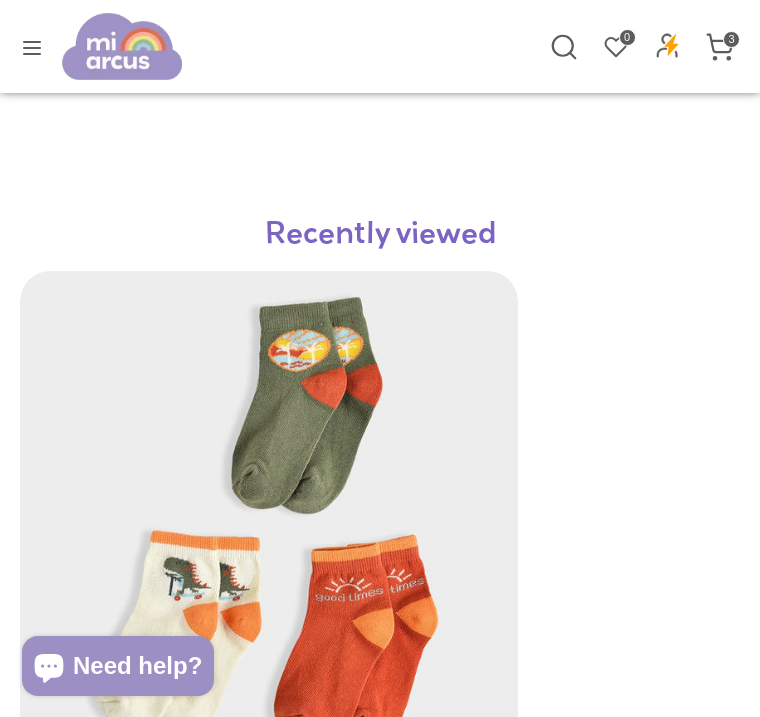 click at bounding box center (270, 521) 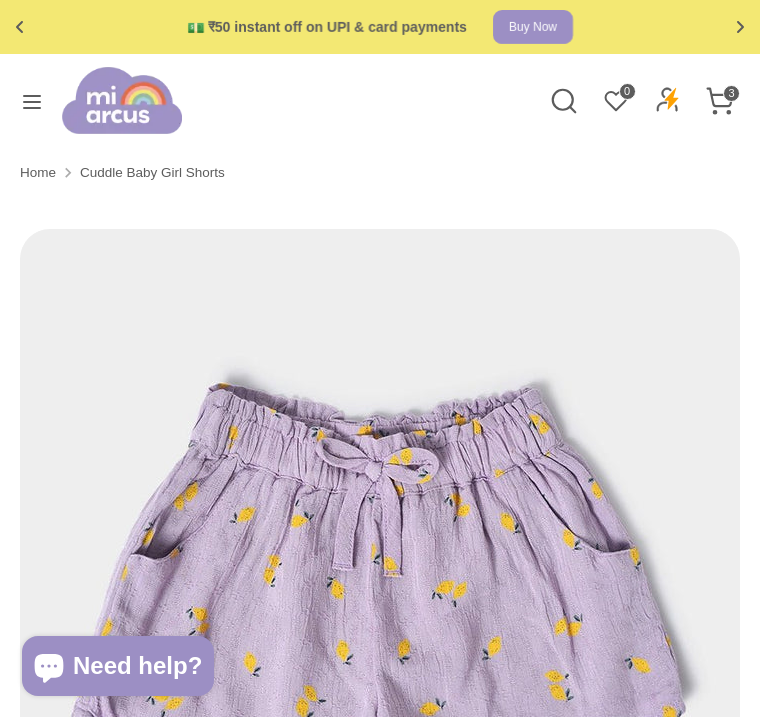scroll, scrollTop: 0, scrollLeft: 0, axis: both 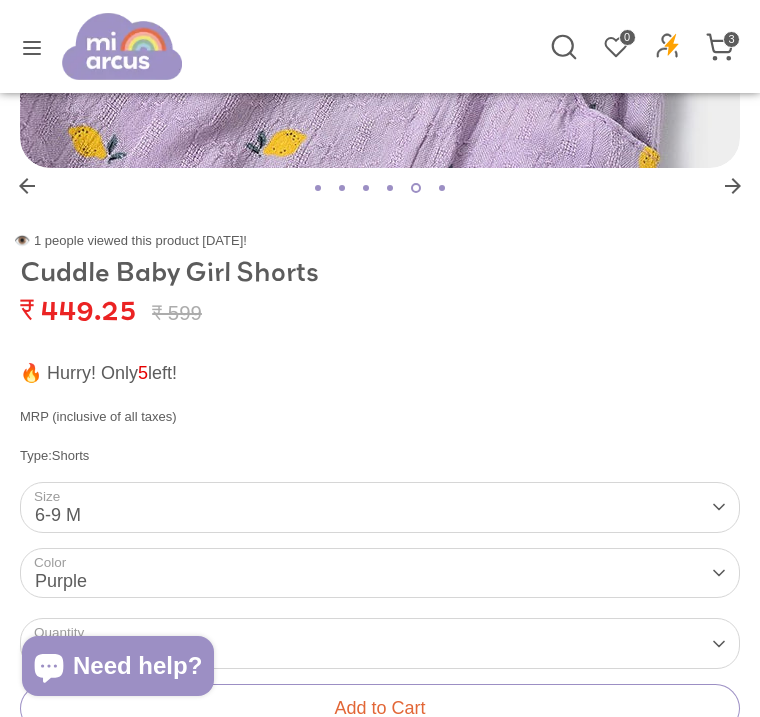click on "MRP (inclusive of all taxes)" at bounding box center [380, 417] 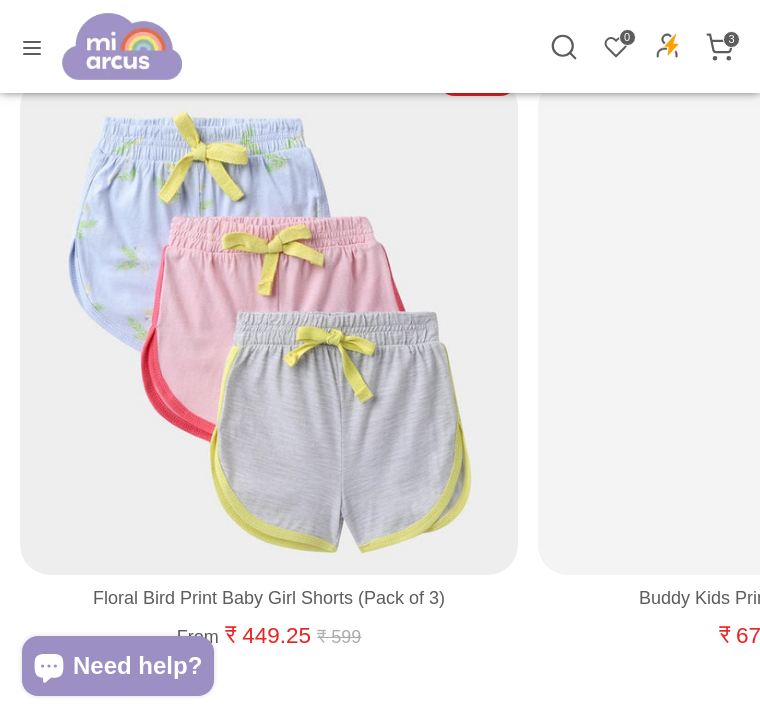 scroll, scrollTop: 2199, scrollLeft: 0, axis: vertical 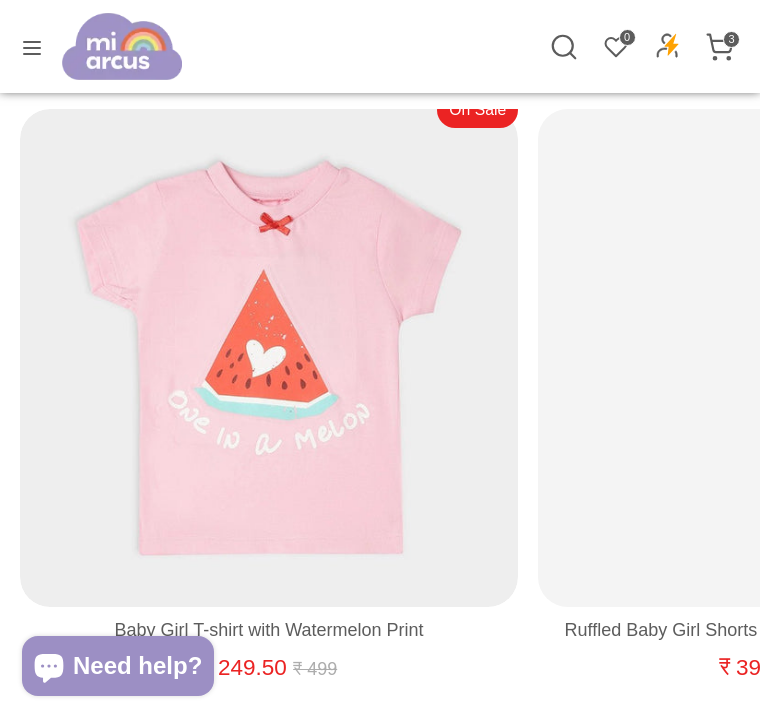click at bounding box center [270, 359] 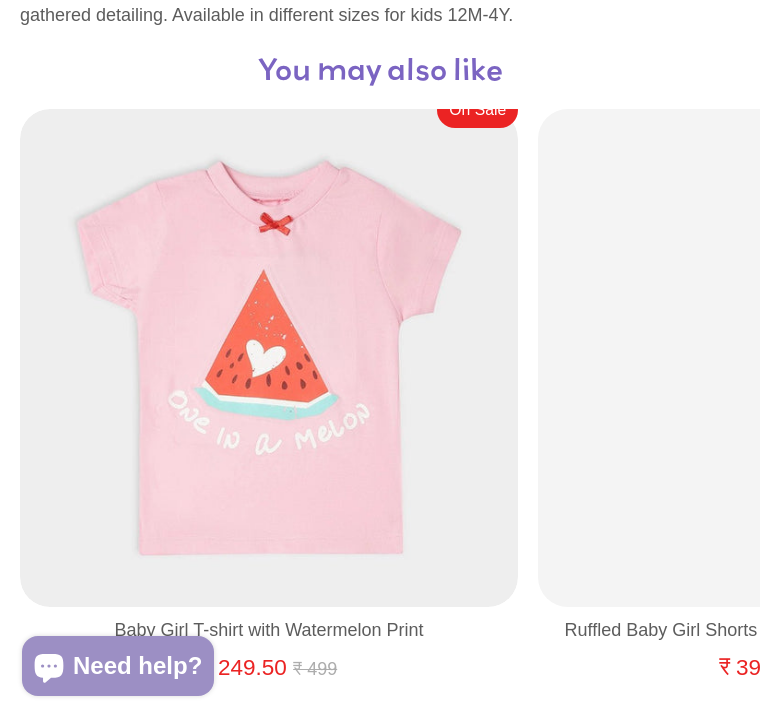 scroll, scrollTop: 2213, scrollLeft: 0, axis: vertical 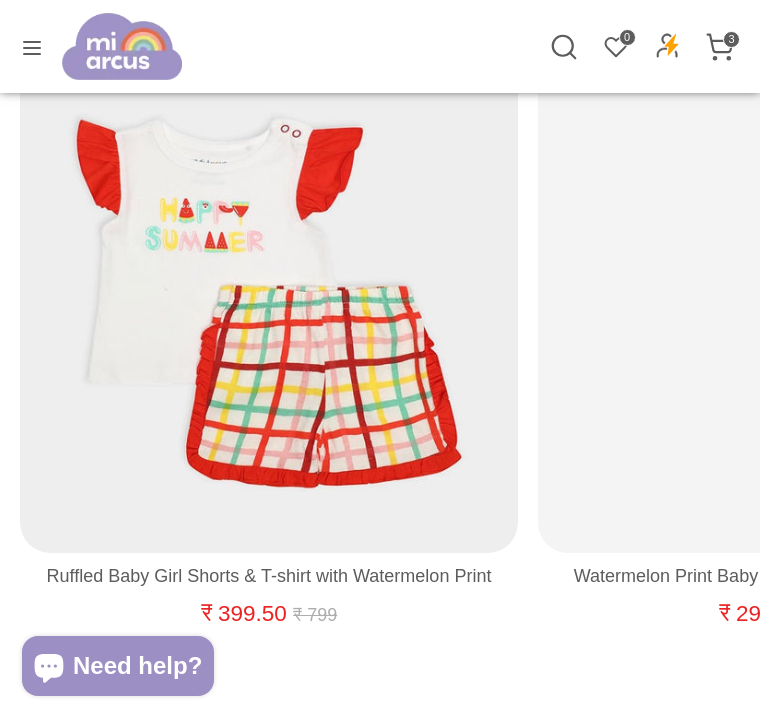 click on "Watermelon Print Baby Girl Headband with Dress Set
₹ 299.50
Regular price
₹ 599
On Sale" at bounding box center (777, 363) 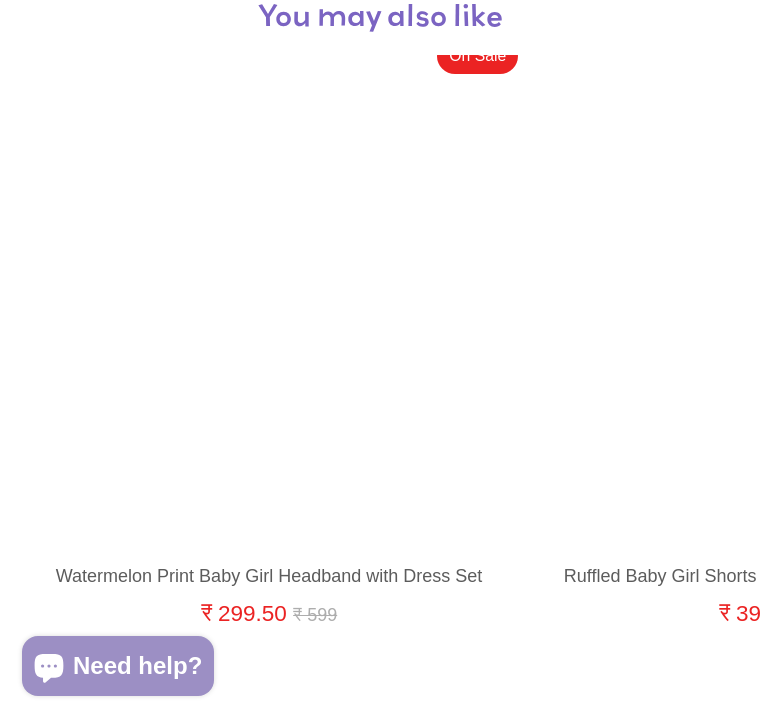 scroll, scrollTop: 2213, scrollLeft: 0, axis: vertical 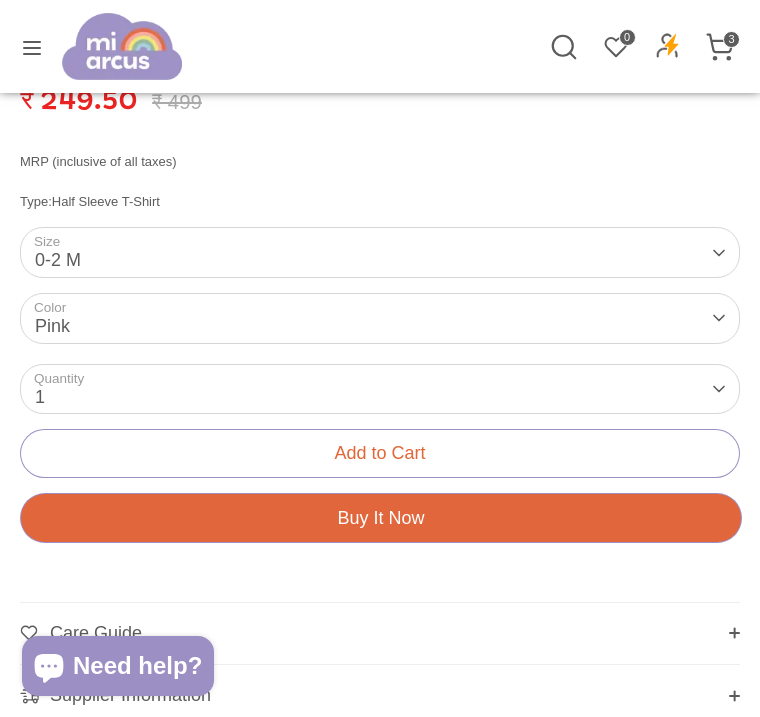 click on "Size 0-2 M
0-2 M
2-4 M
4-6 M
6-9 M
9-12 M
12-18 M
18-24 M
2-3 Y
3-4 Y" at bounding box center [380, 252] 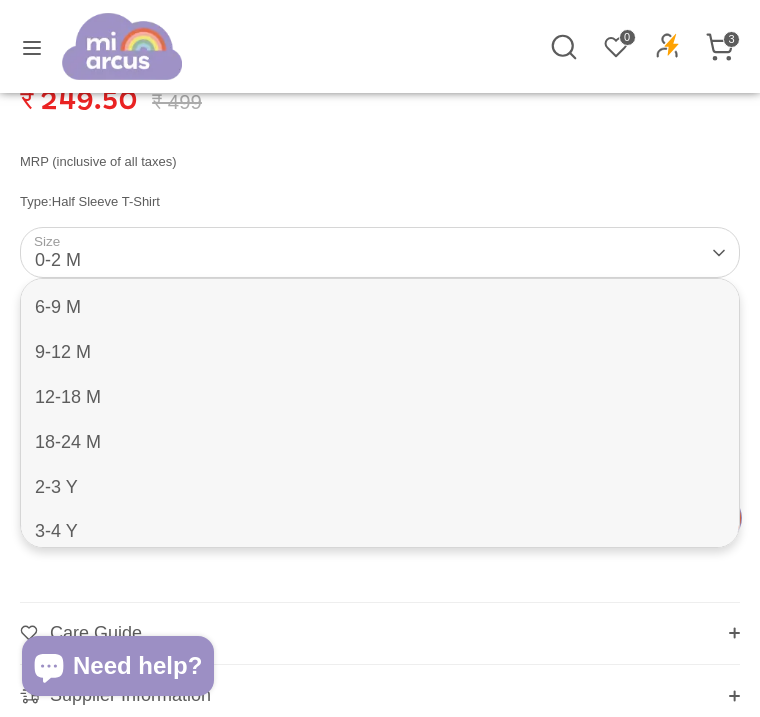 scroll, scrollTop: 128, scrollLeft: 0, axis: vertical 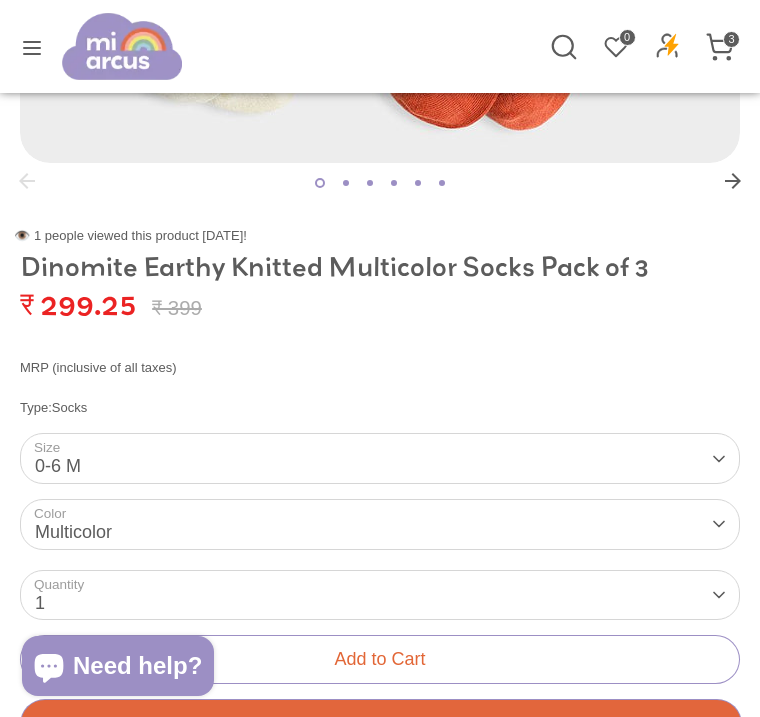 click on "Size 0-6 M
0-6 M
6-12 M
12-24 M
2-4 Y
4-5 Y
5-6 Y" at bounding box center (380, 458) 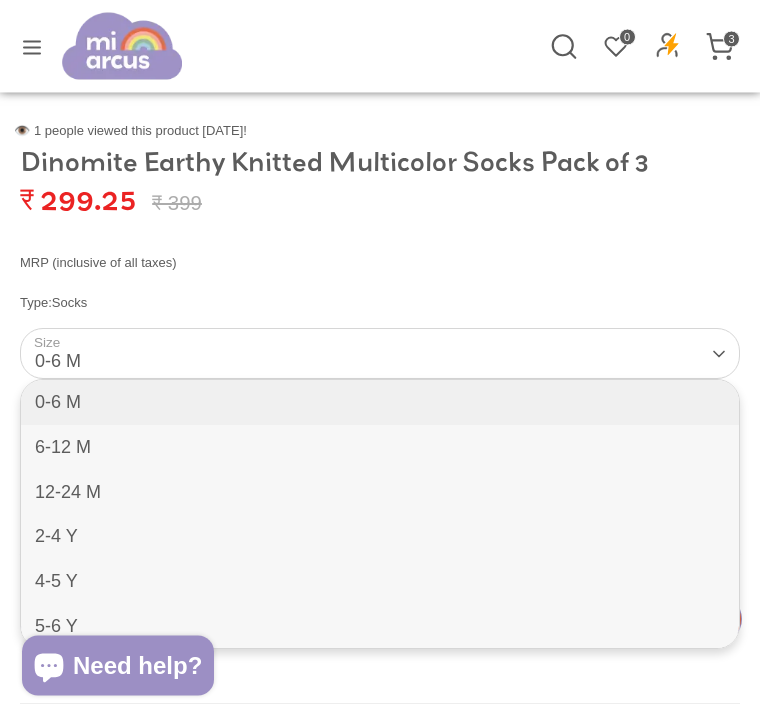 scroll, scrollTop: 897, scrollLeft: 0, axis: vertical 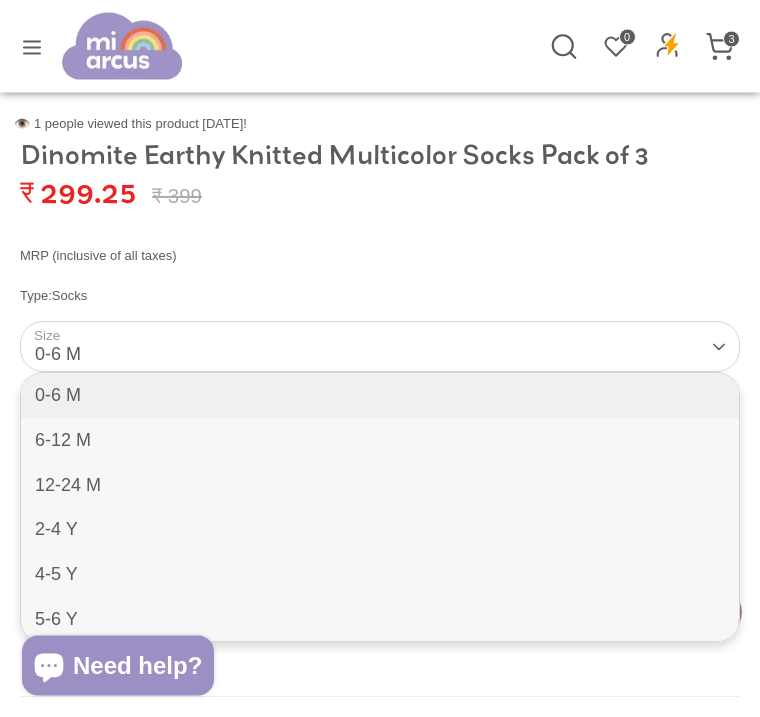 click on "5-6 Y" at bounding box center (380, 620) 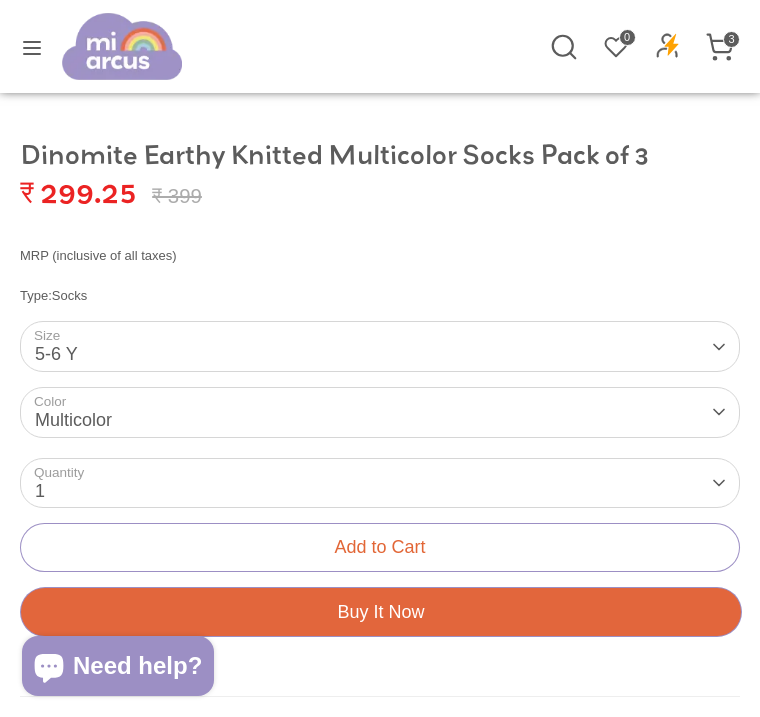 click on "Add to Cart" at bounding box center (379, 547) 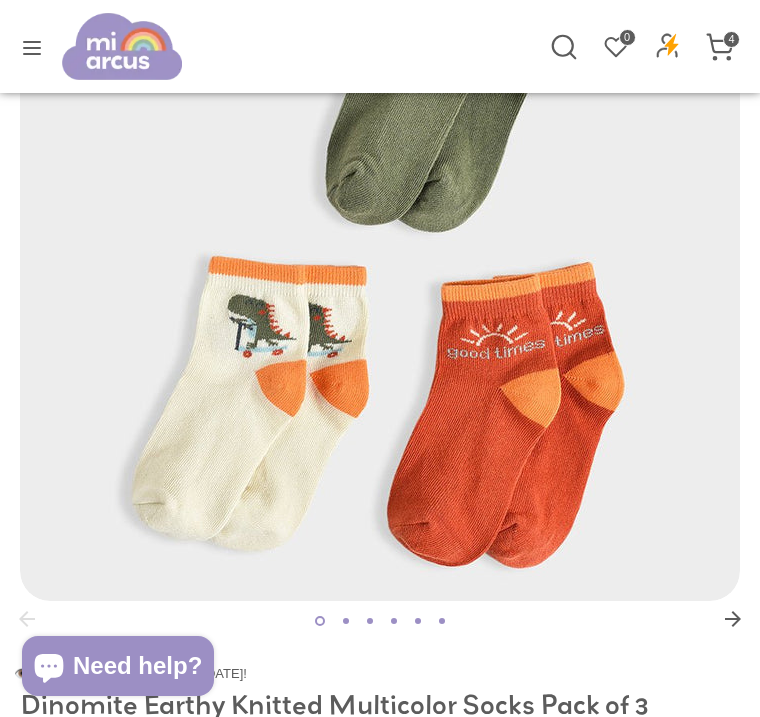 scroll, scrollTop: 346, scrollLeft: 0, axis: vertical 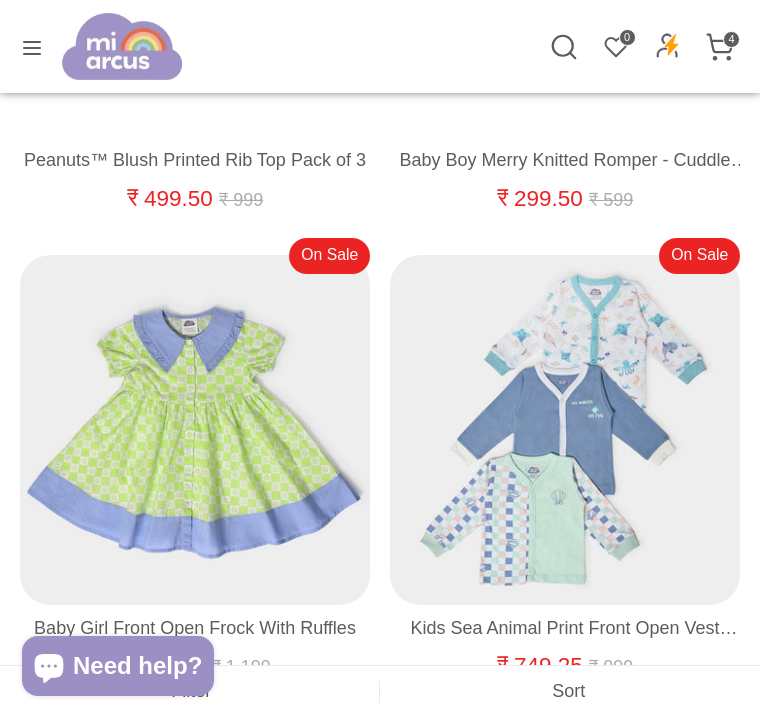 click at bounding box center [196, 431] 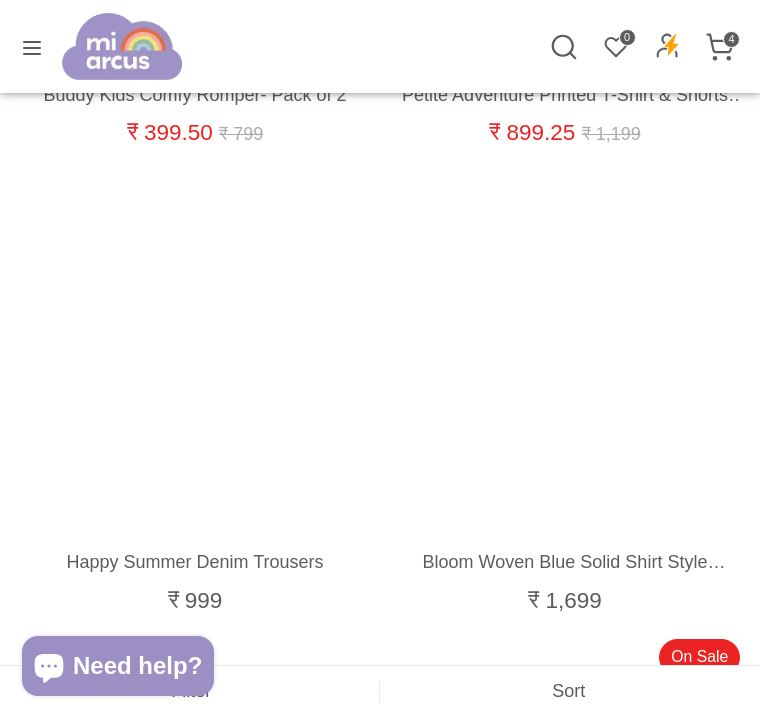scroll, scrollTop: 36147, scrollLeft: 0, axis: vertical 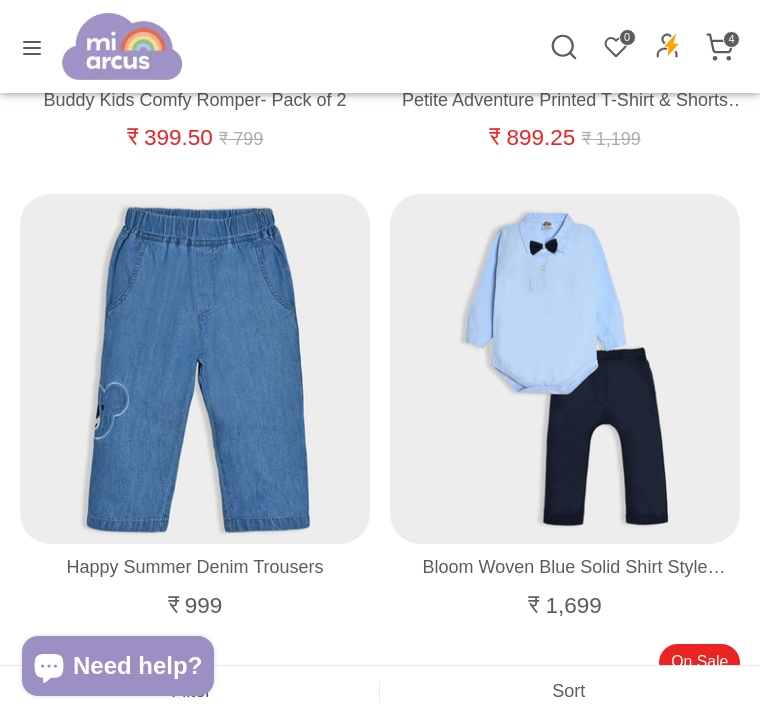 click at bounding box center (196, 370) 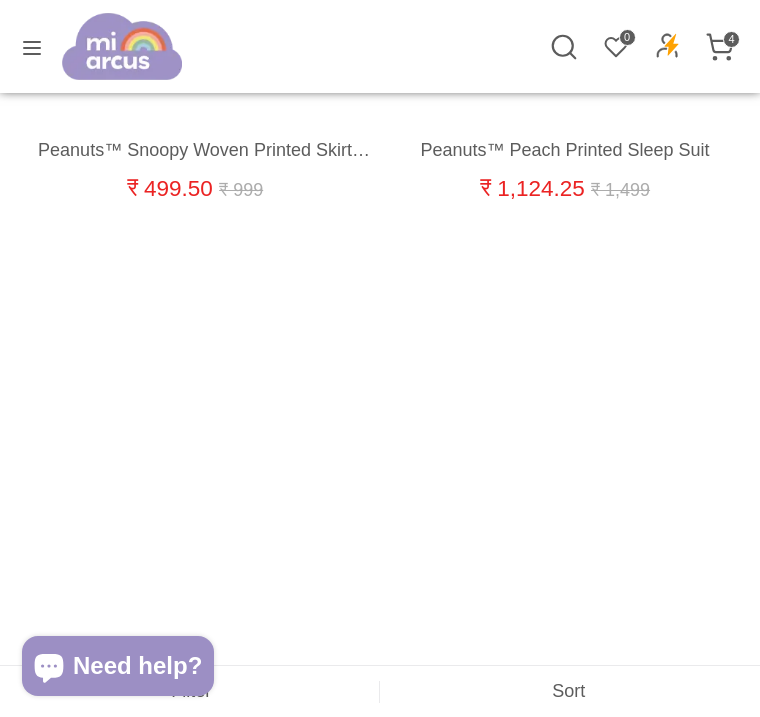 scroll, scrollTop: 51341, scrollLeft: 0, axis: vertical 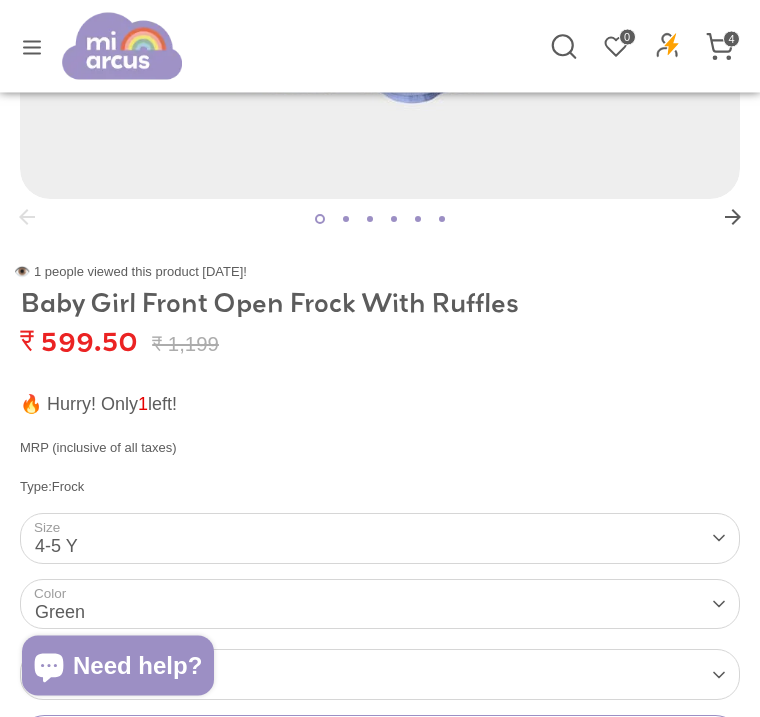 click on "Size 4-5 Y
12-18 M
18-24 M
2-3 Y
3-4 Y
4-5 Y
5-6 Y" at bounding box center (380, 539) 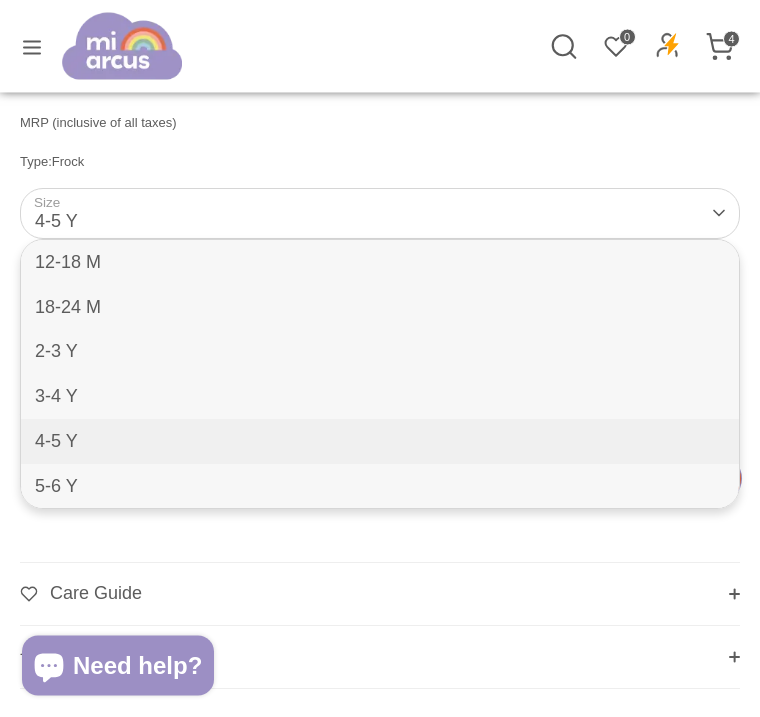 scroll, scrollTop: 1074, scrollLeft: 0, axis: vertical 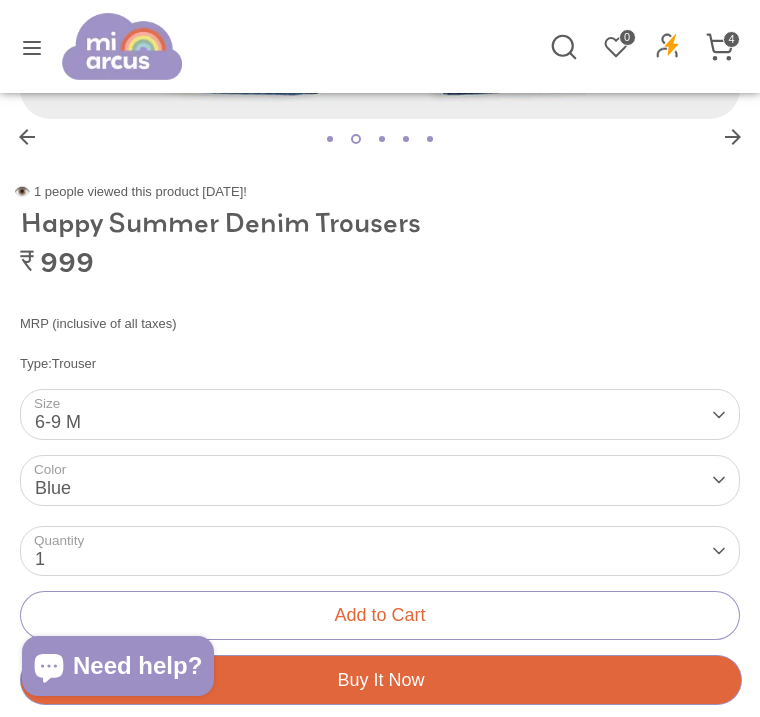 click on "Size 6-9 M
6-9 M
9-12 M
12-18 M
18-24 M
2-3 Y
3-4 Y
4-5 Y
5-6 Y" at bounding box center (380, 414) 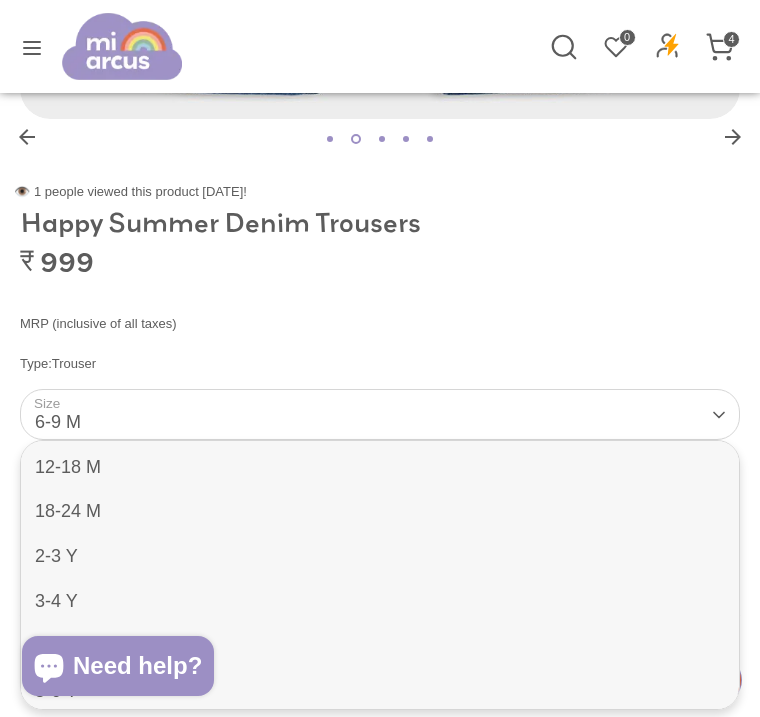 scroll, scrollTop: 84, scrollLeft: 0, axis: vertical 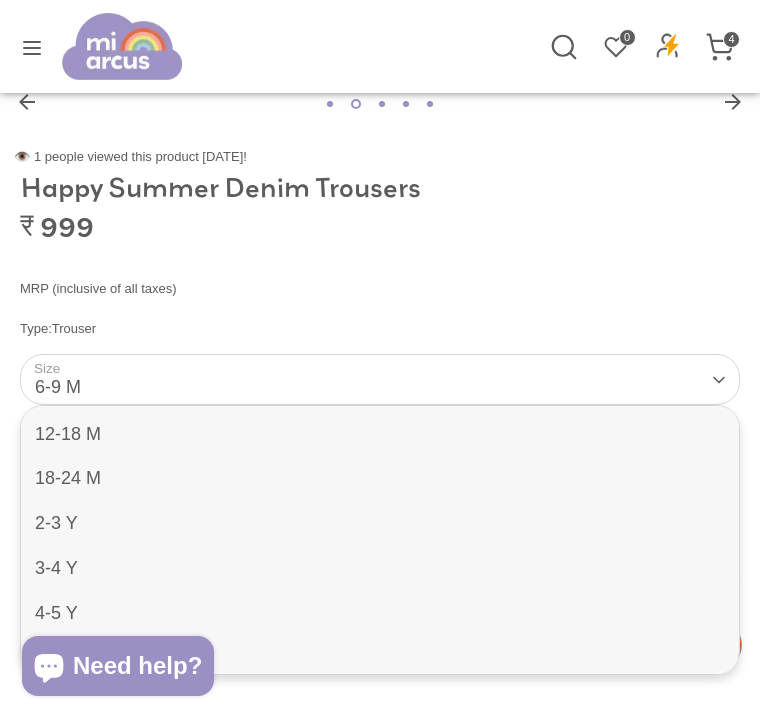 click on "5-6 Y" at bounding box center (380, 658) 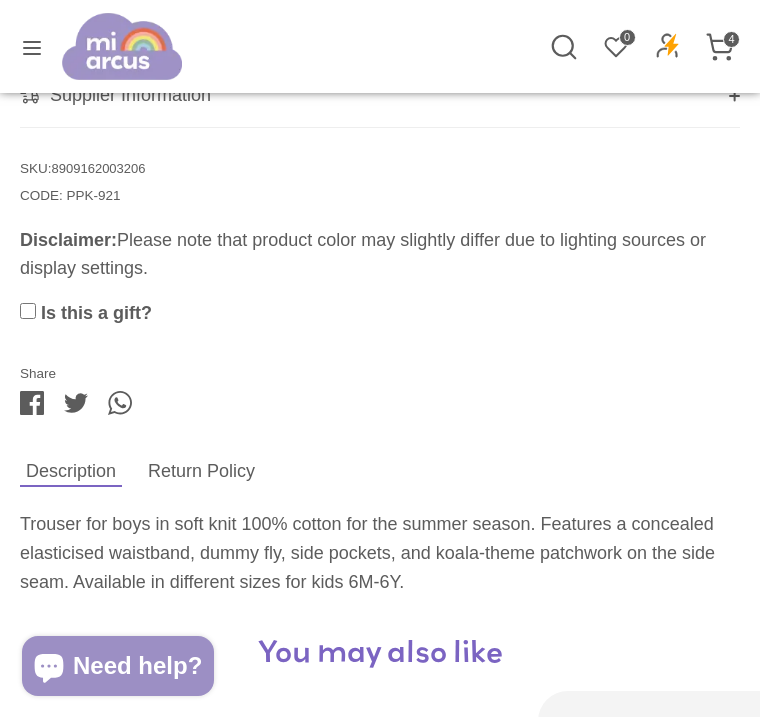 scroll, scrollTop: 1585, scrollLeft: 0, axis: vertical 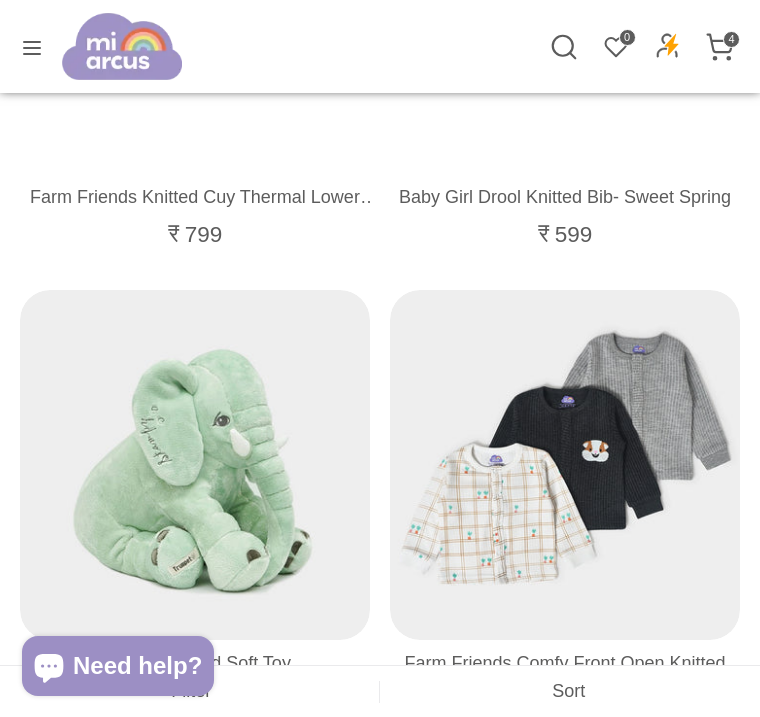 click at bounding box center (196, 466) 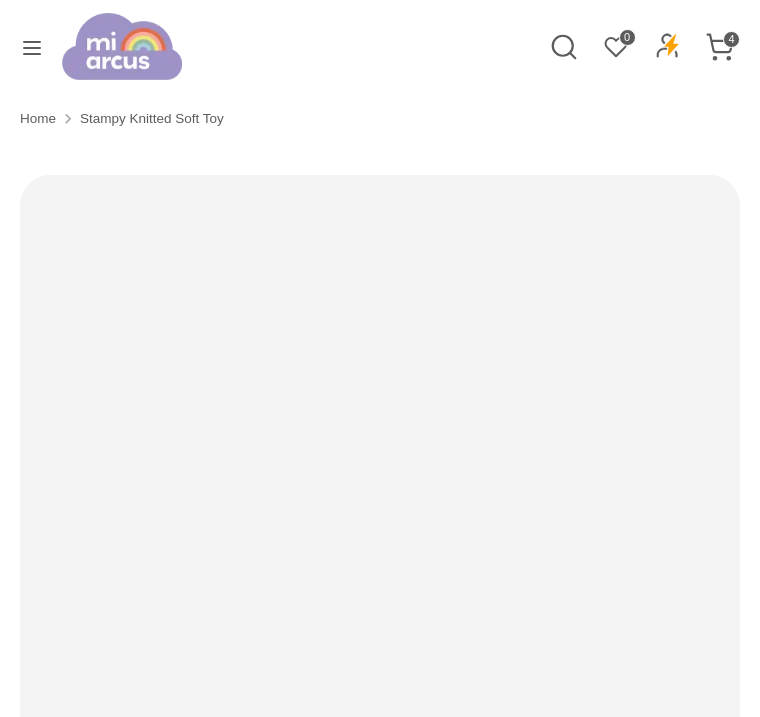 scroll, scrollTop: 0, scrollLeft: 0, axis: both 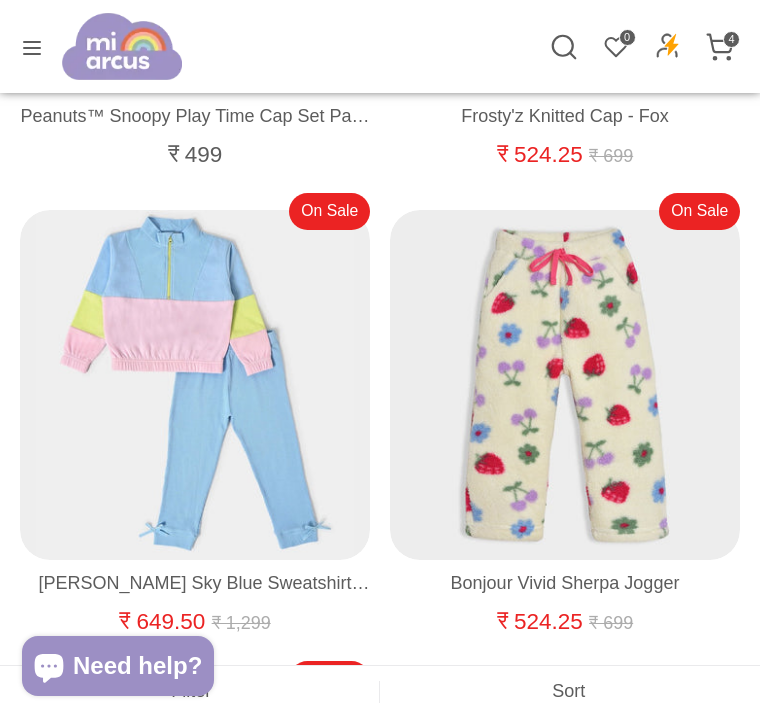 click at bounding box center (566, 386) 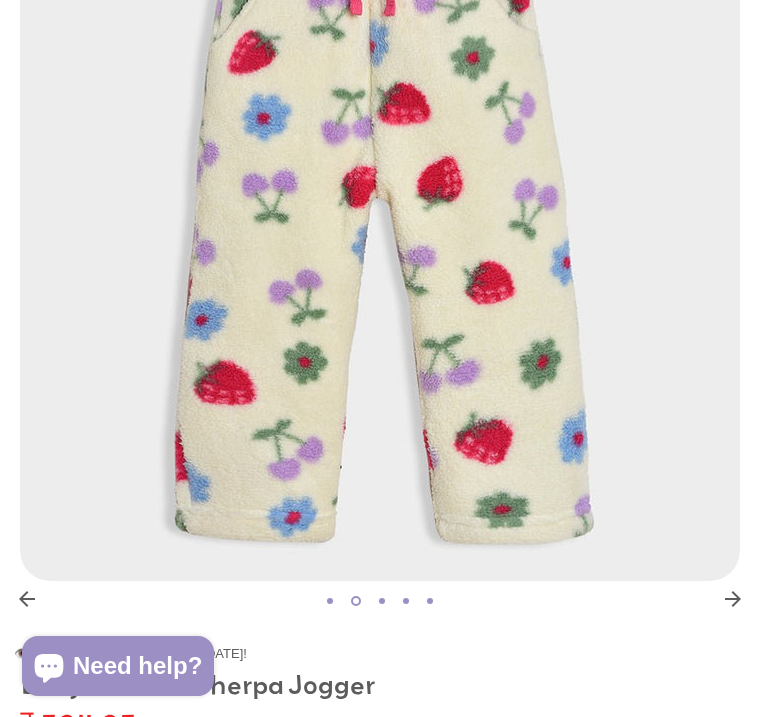 scroll, scrollTop: 0, scrollLeft: 0, axis: both 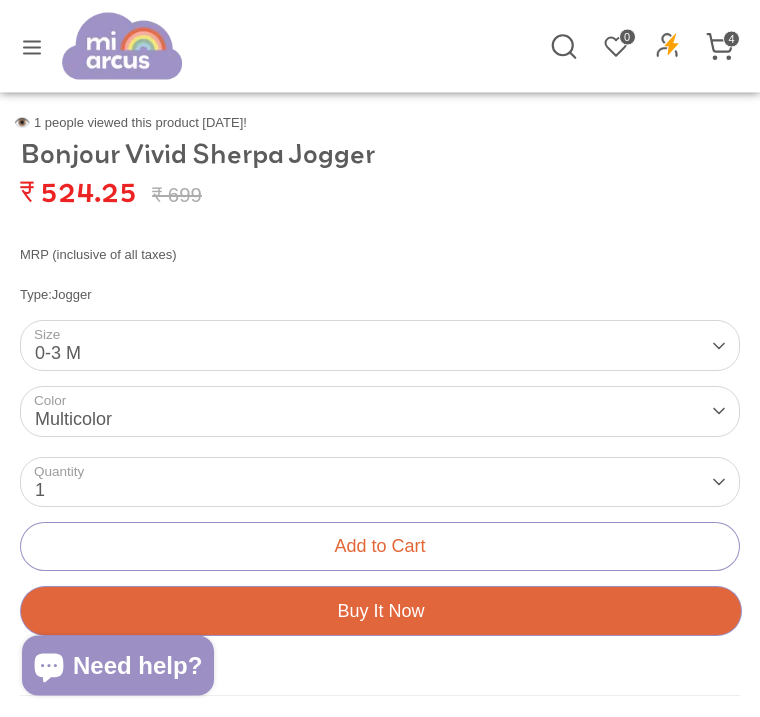 click on "Size 0-3 M
0-3 M
3-6 M
6-9 M
9-12 M
12-18 M
18-24 M
2-3 Y
3-4 Y
4-5 Y
5-6 Y" at bounding box center [380, 346] 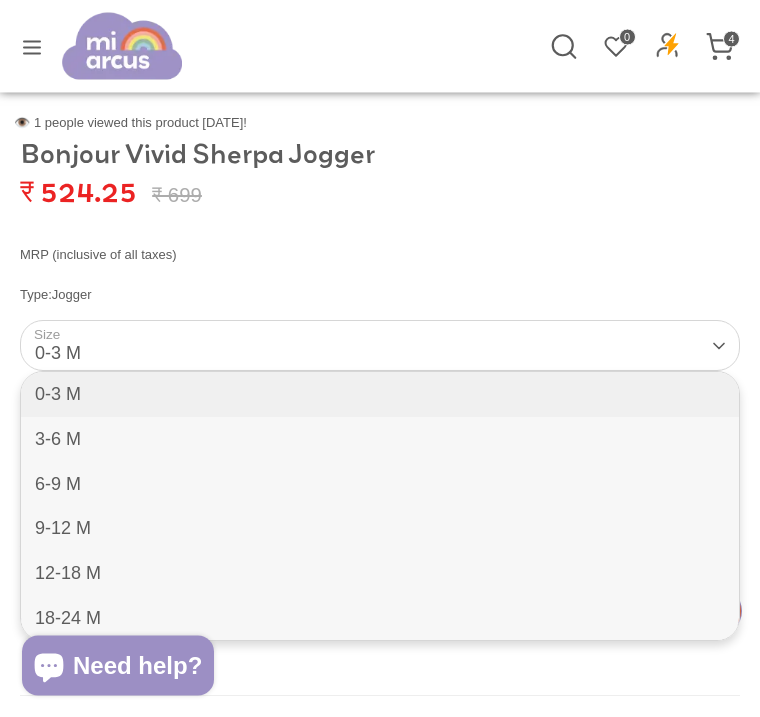 scroll, scrollTop: 899, scrollLeft: 0, axis: vertical 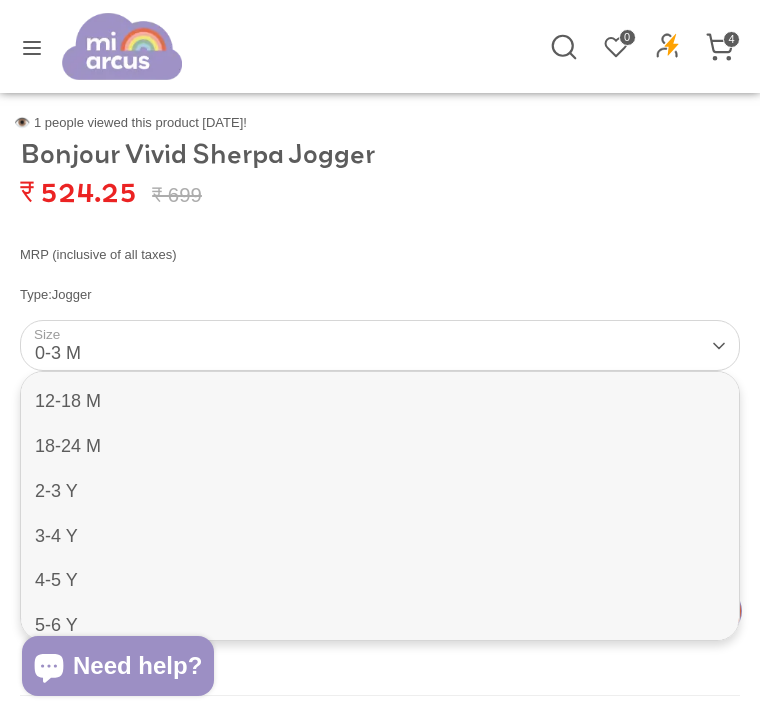 click on "5-6 Y" at bounding box center [380, 625] 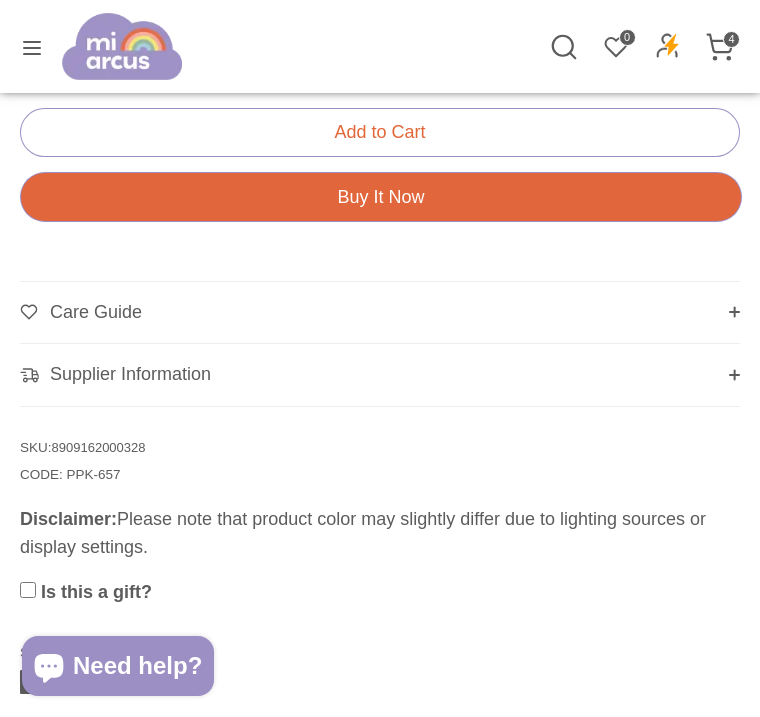 scroll, scrollTop: 1312, scrollLeft: 0, axis: vertical 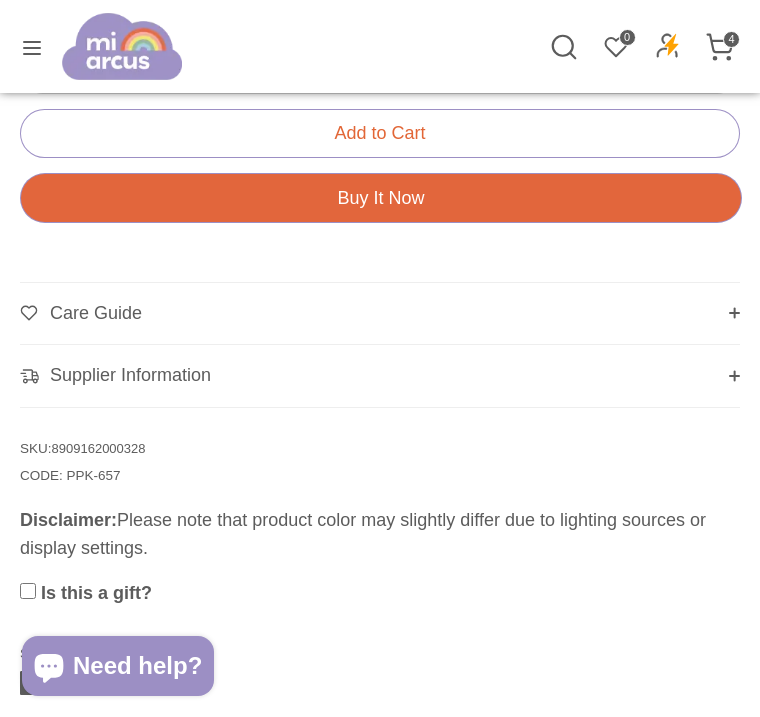 click on "4" at bounding box center (731, 39) 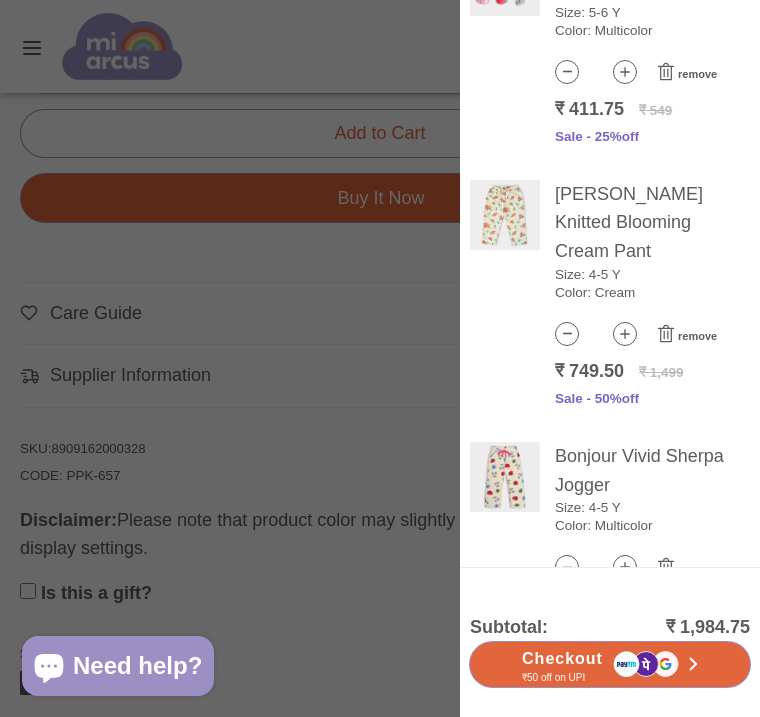 scroll, scrollTop: 386, scrollLeft: 0, axis: vertical 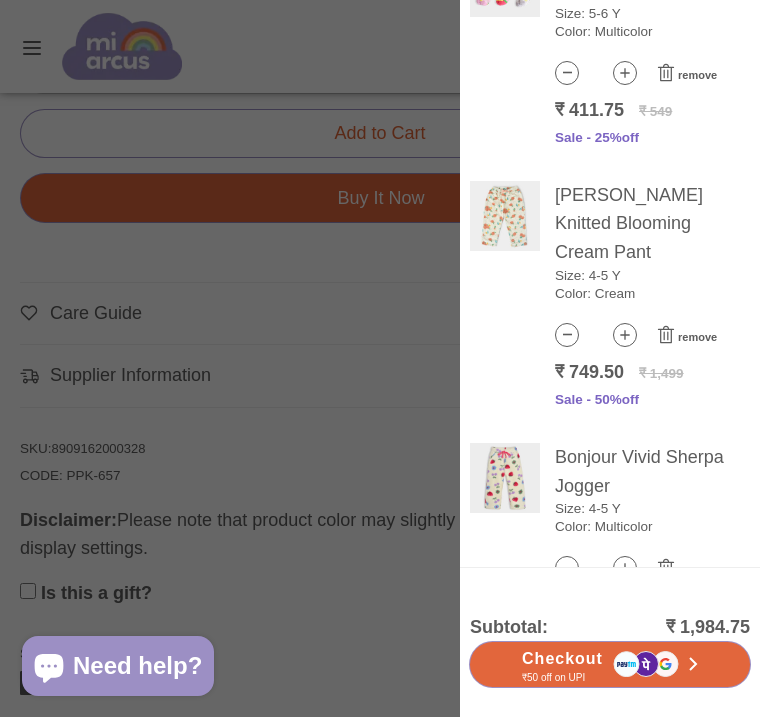 click on "remove" at bounding box center [685, 570] 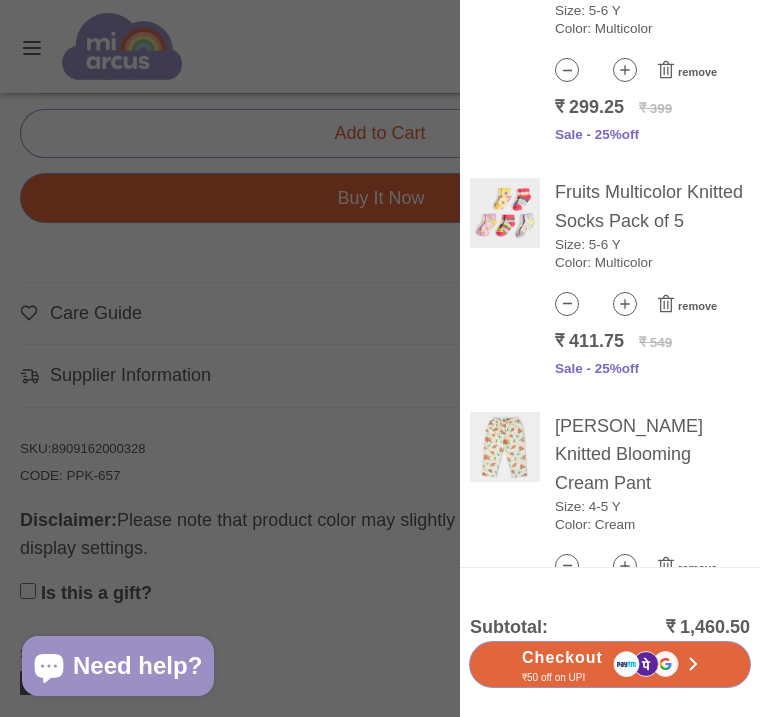 click on "remove" at bounding box center [697, 568] 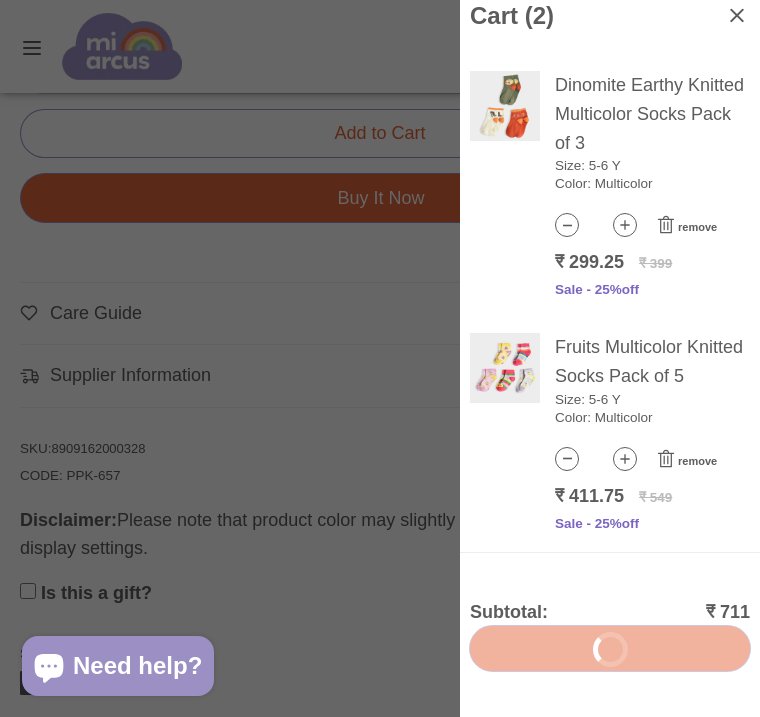 scroll, scrollTop: 0, scrollLeft: 0, axis: both 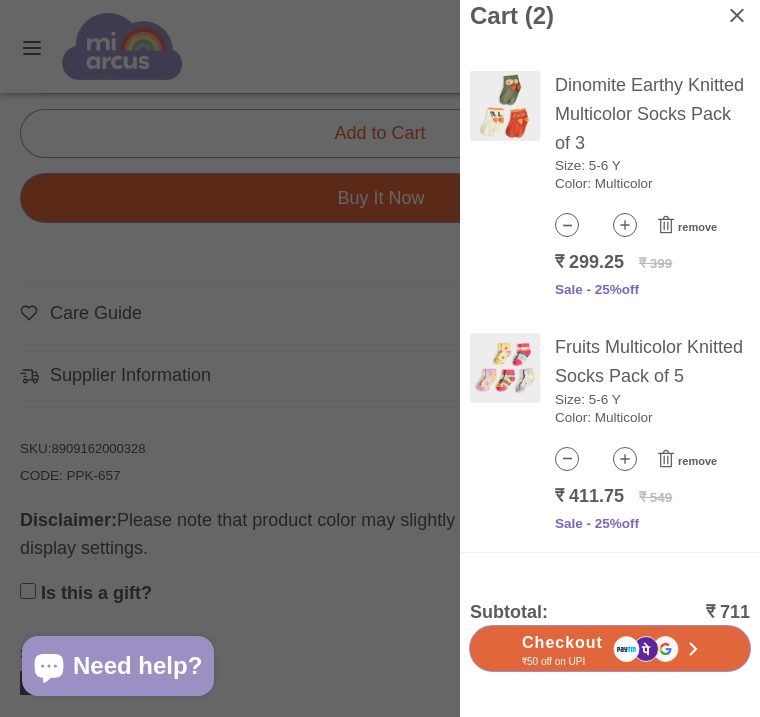 click at bounding box center (380, 358) 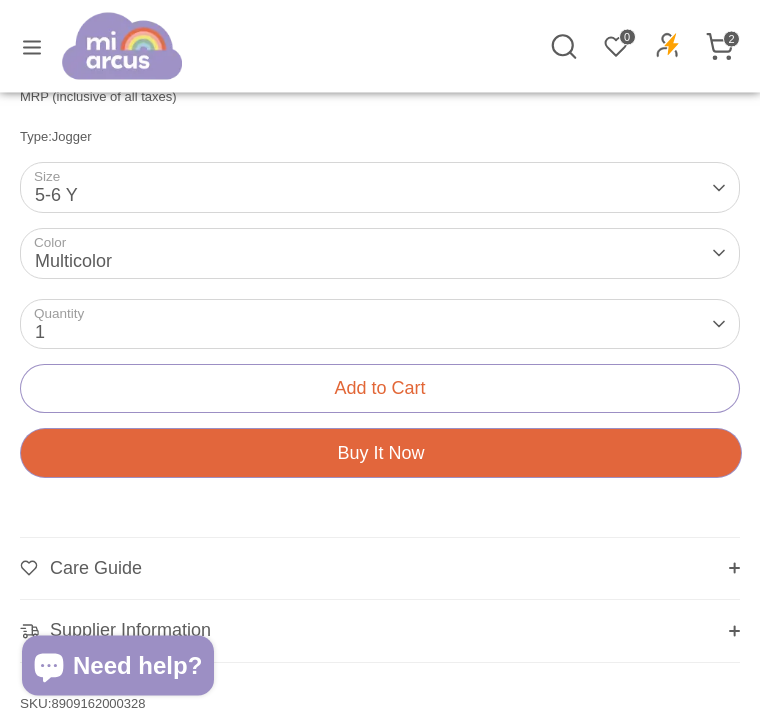 scroll, scrollTop: 1049, scrollLeft: 0, axis: vertical 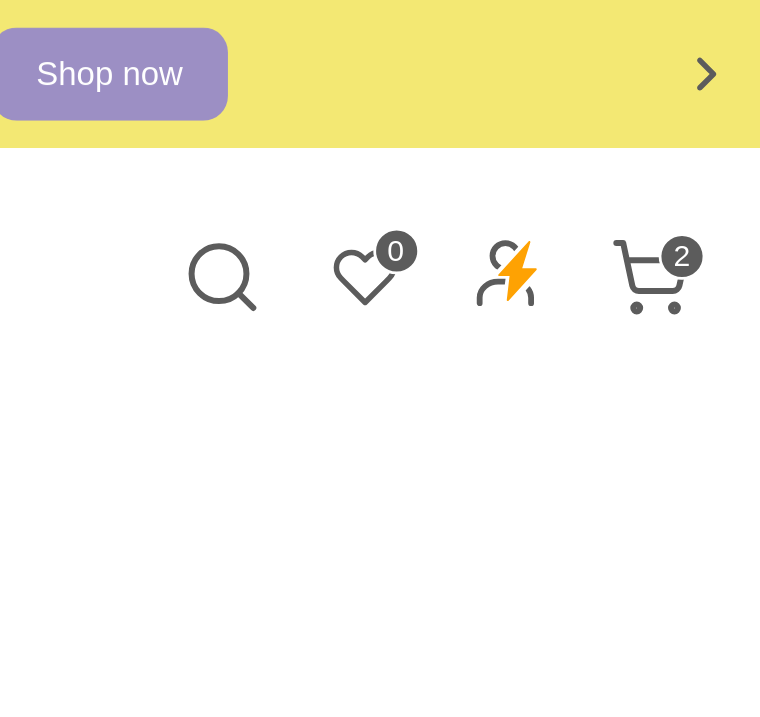 click 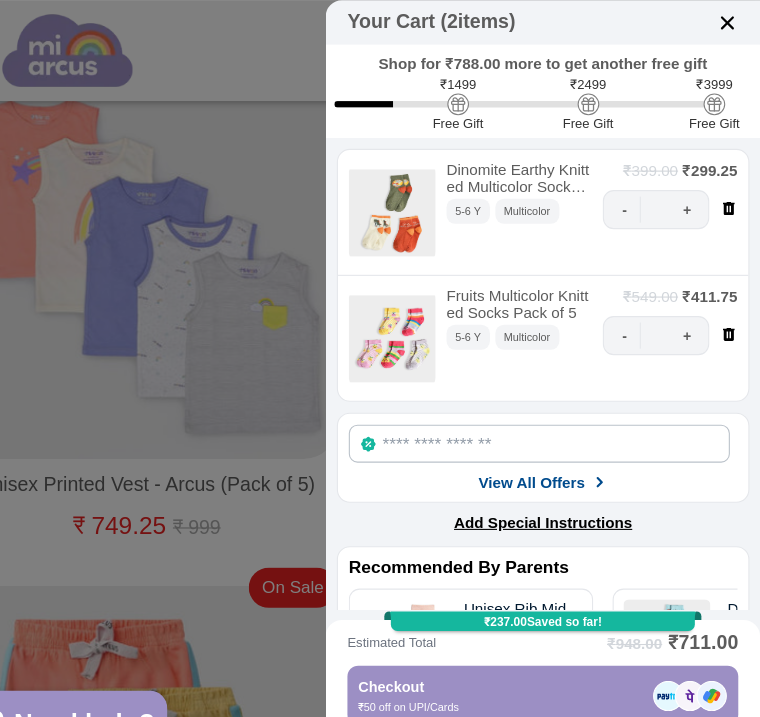 scroll, scrollTop: 322, scrollLeft: 0, axis: vertical 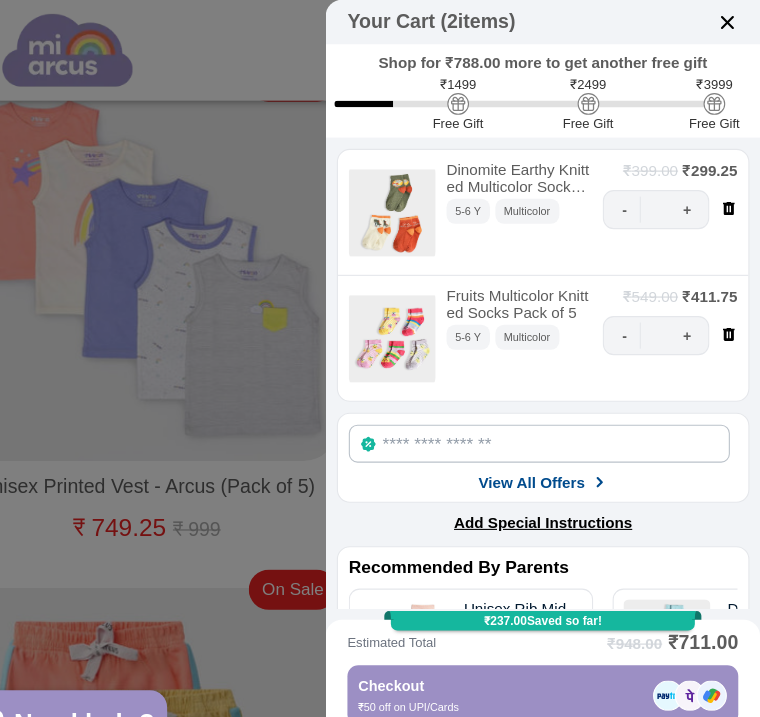 click at bounding box center (730, 21) 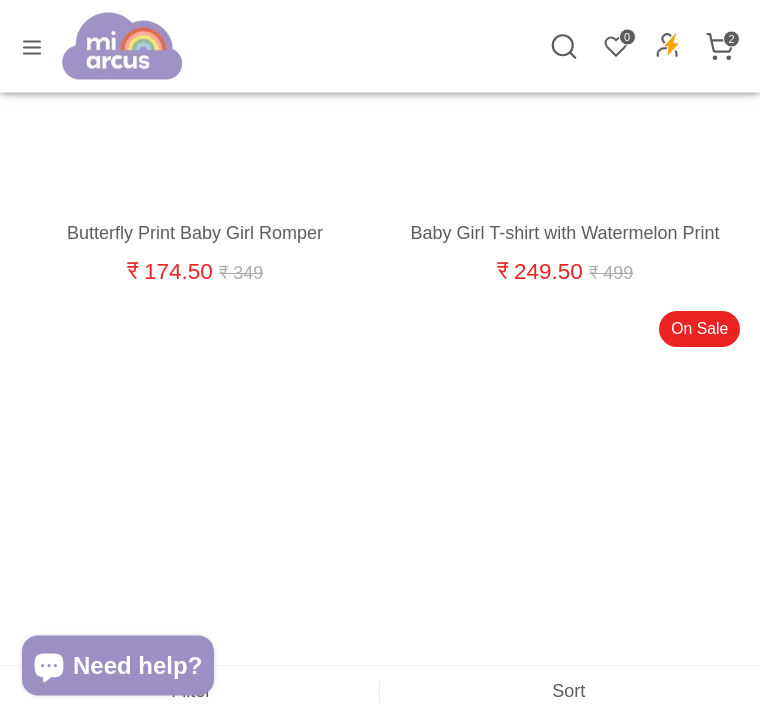 scroll, scrollTop: 31063, scrollLeft: 0, axis: vertical 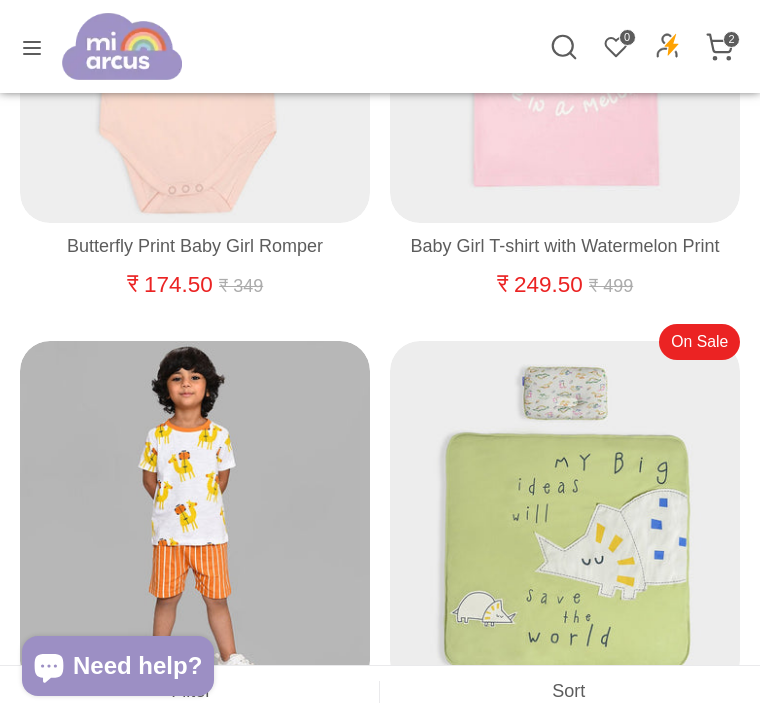 click on "2" at bounding box center (731, 39) 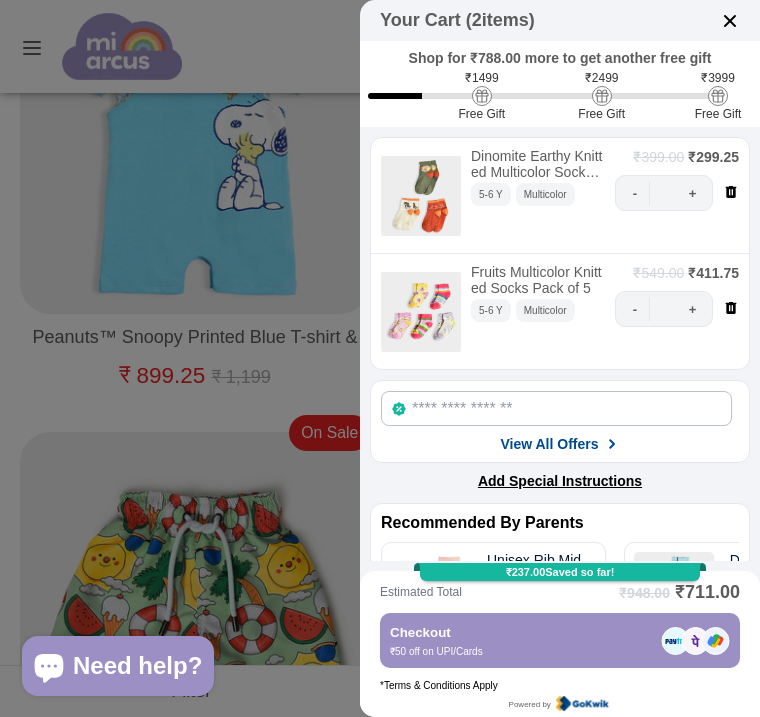 scroll, scrollTop: 29562, scrollLeft: 0, axis: vertical 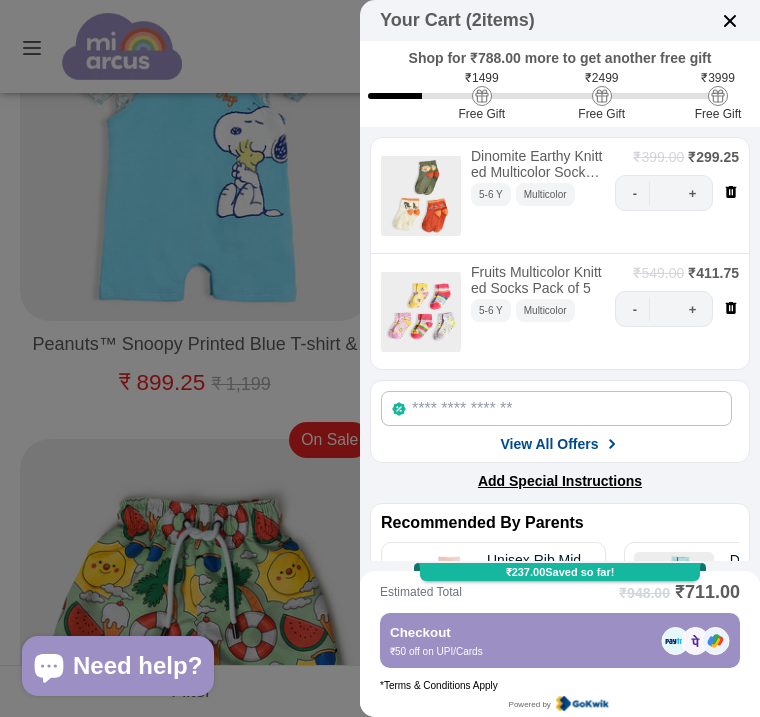 click at bounding box center (730, 21) 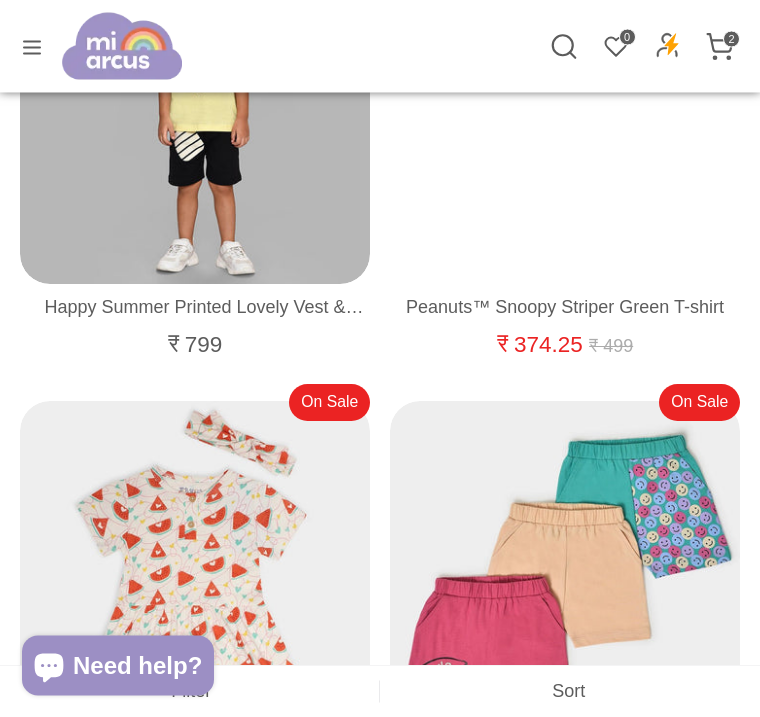 scroll, scrollTop: 22058, scrollLeft: 0, axis: vertical 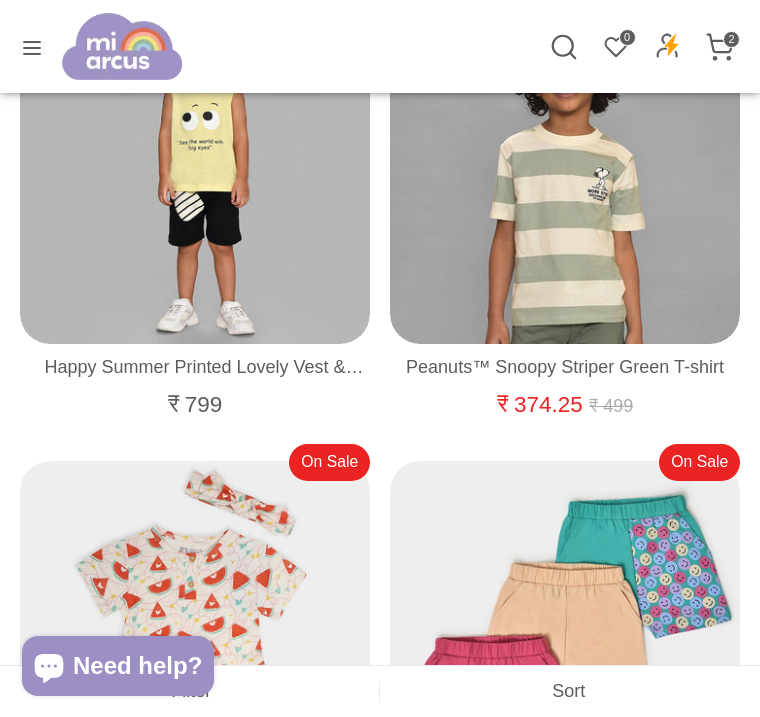 click on "2" at bounding box center [731, 39] 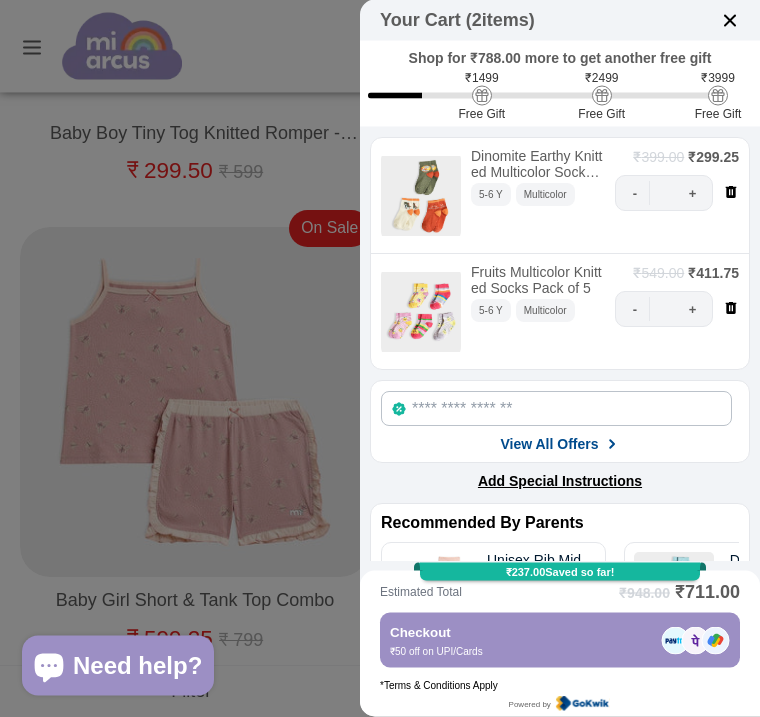 scroll, scrollTop: 21357, scrollLeft: 0, axis: vertical 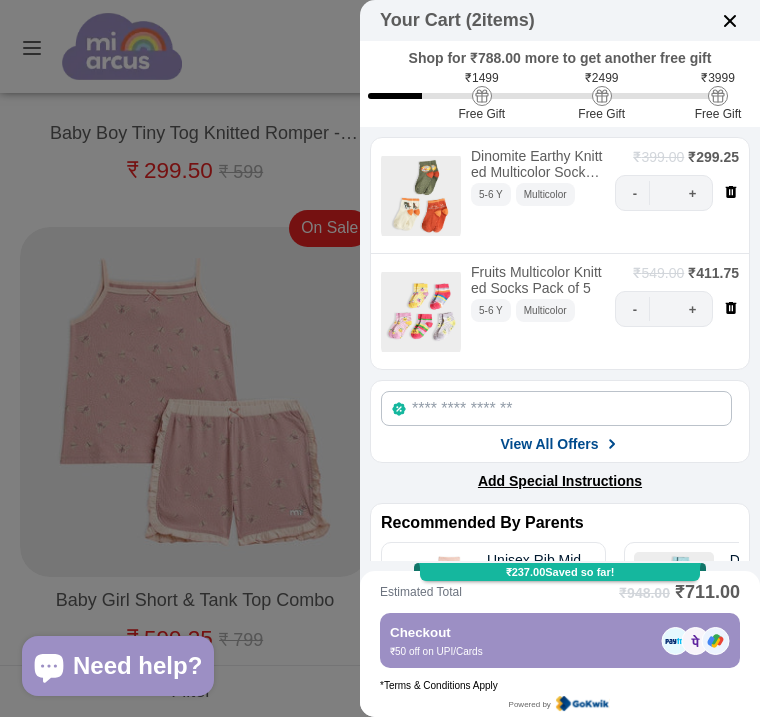 click at bounding box center (730, 21) 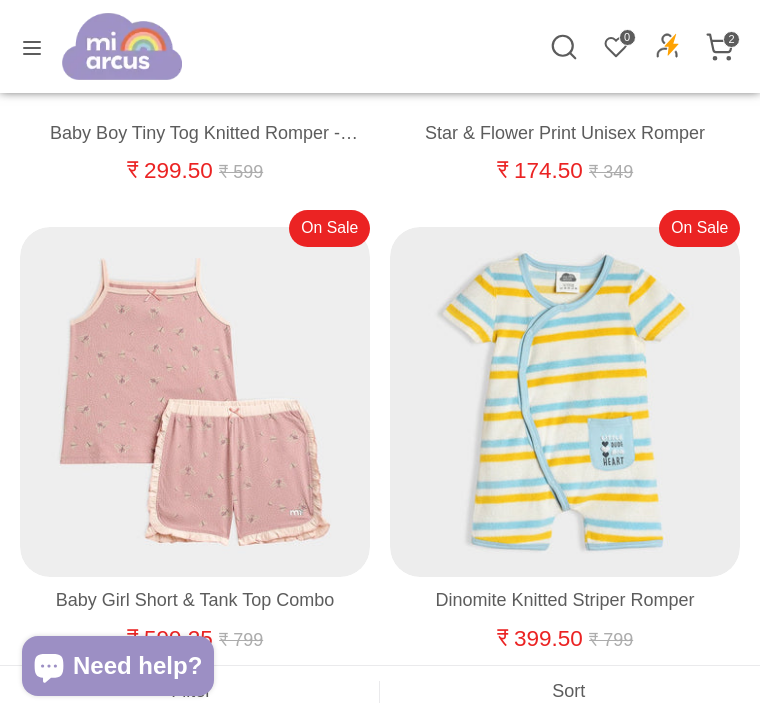 click on "Search
Search
Search
Search
Search
Close search
0
Order History
Logout
2" at bounding box center [380, 46] 